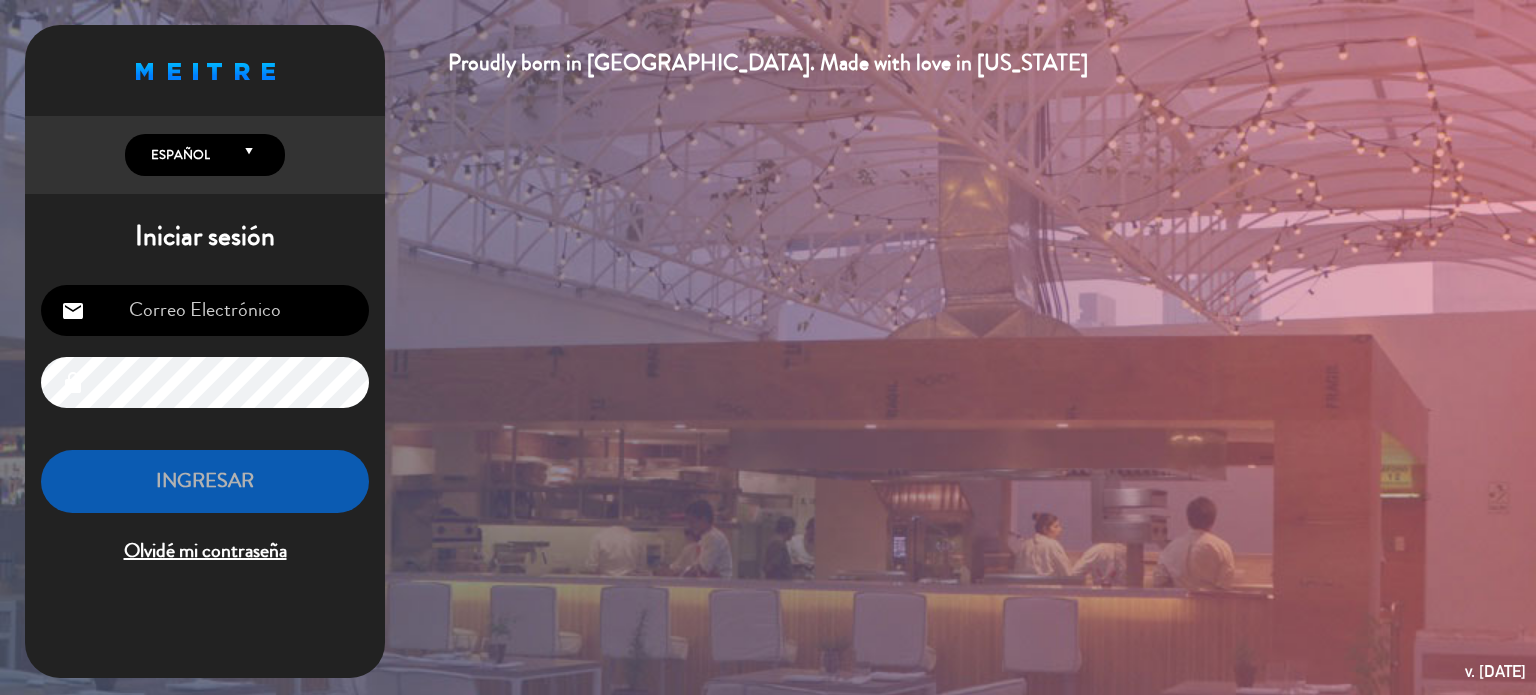 scroll, scrollTop: 0, scrollLeft: 0, axis: both 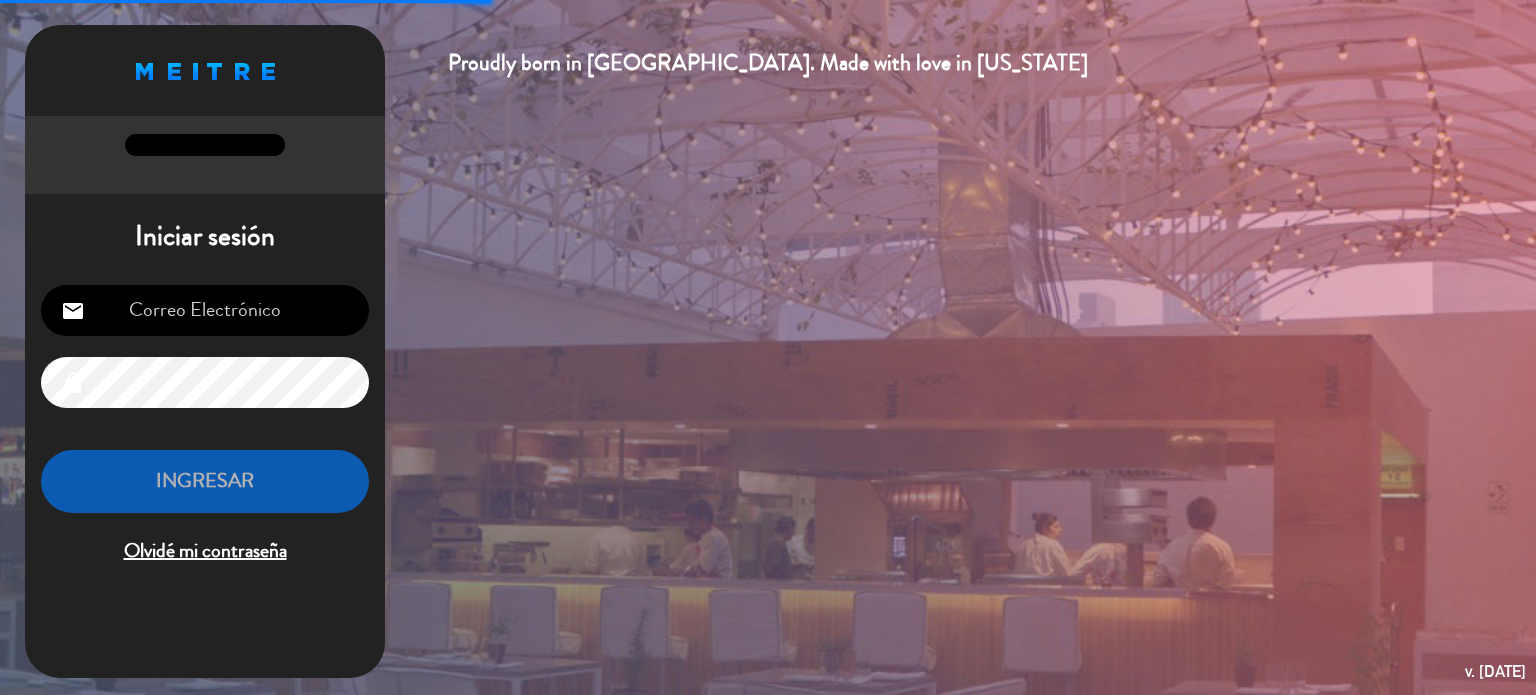 click at bounding box center [205, 310] 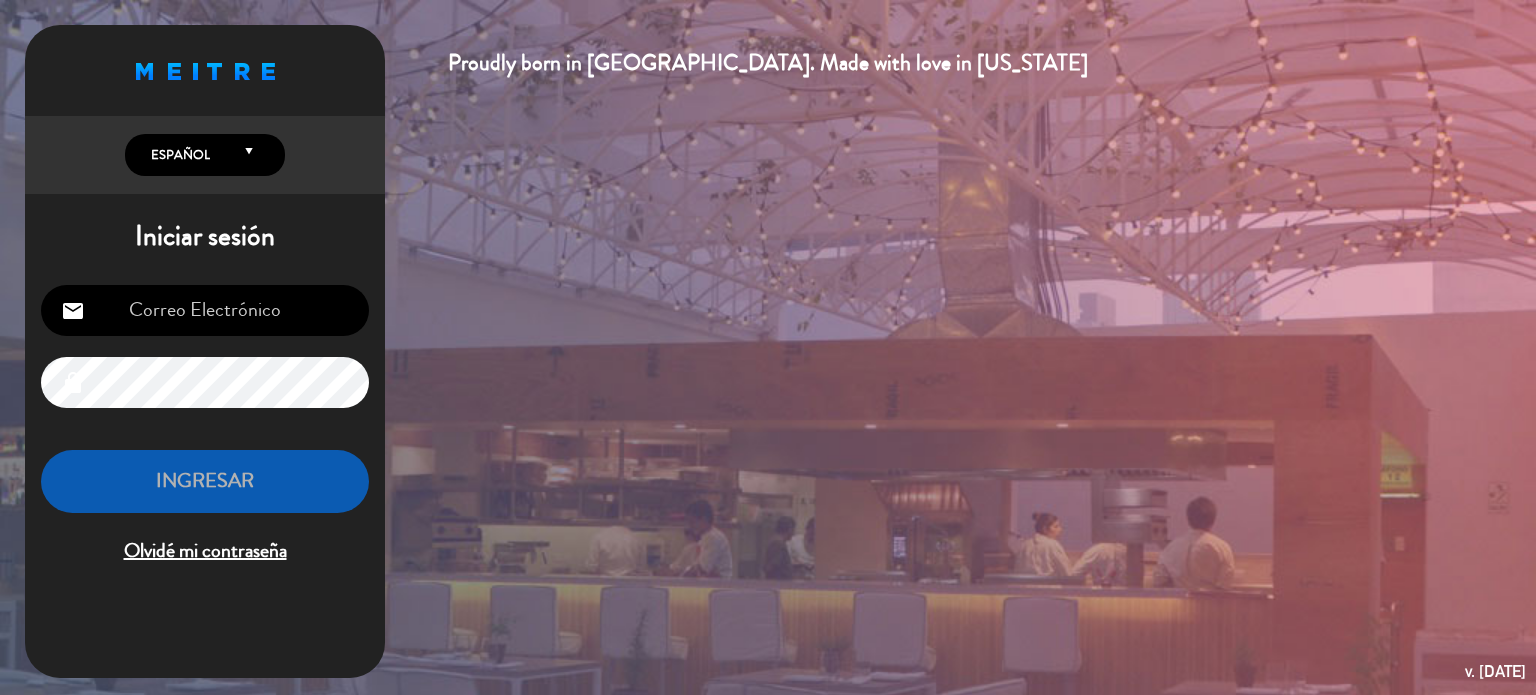 type on "[EMAIL_ADDRESS][DOMAIN_NAME]" 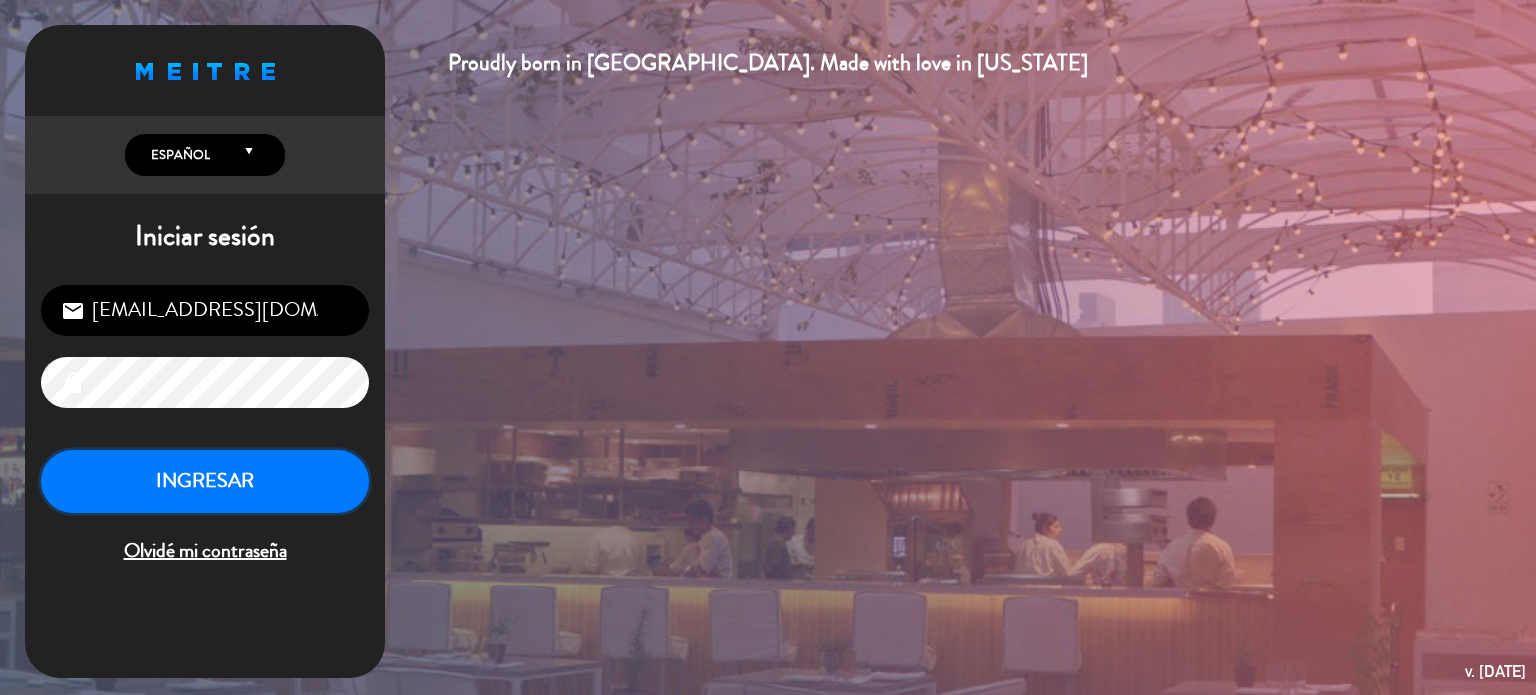 click on "INGRESAR" at bounding box center (205, 481) 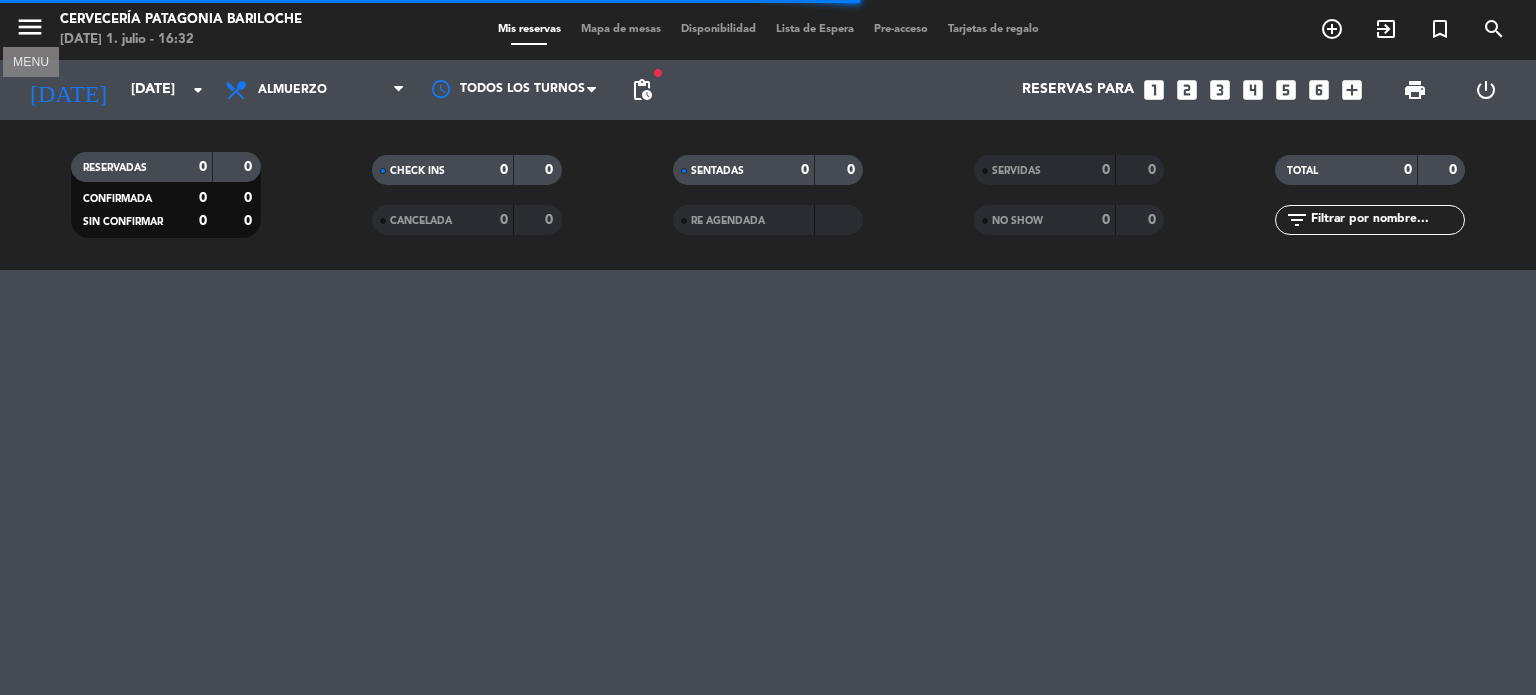 click on "menu" at bounding box center [30, 30] 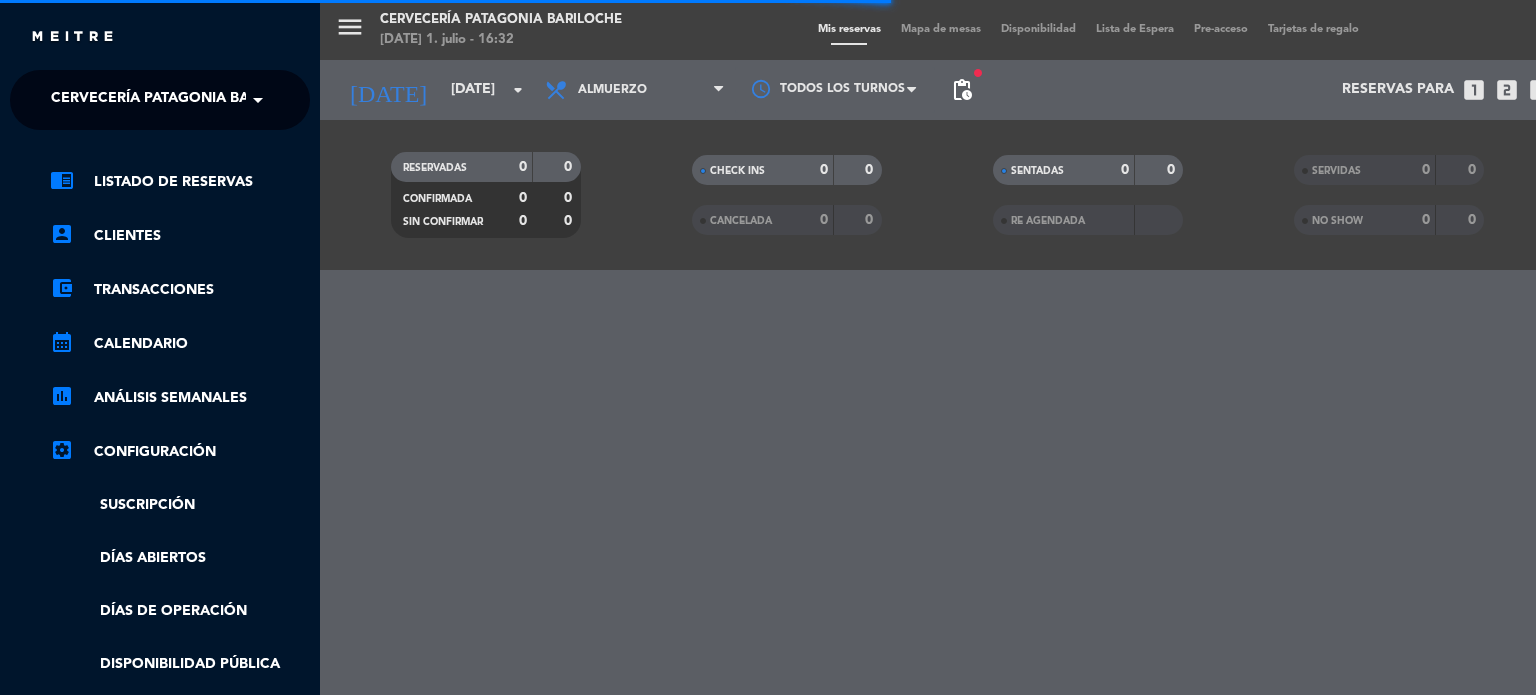click on "Cervecería Patagonia Bariloche" 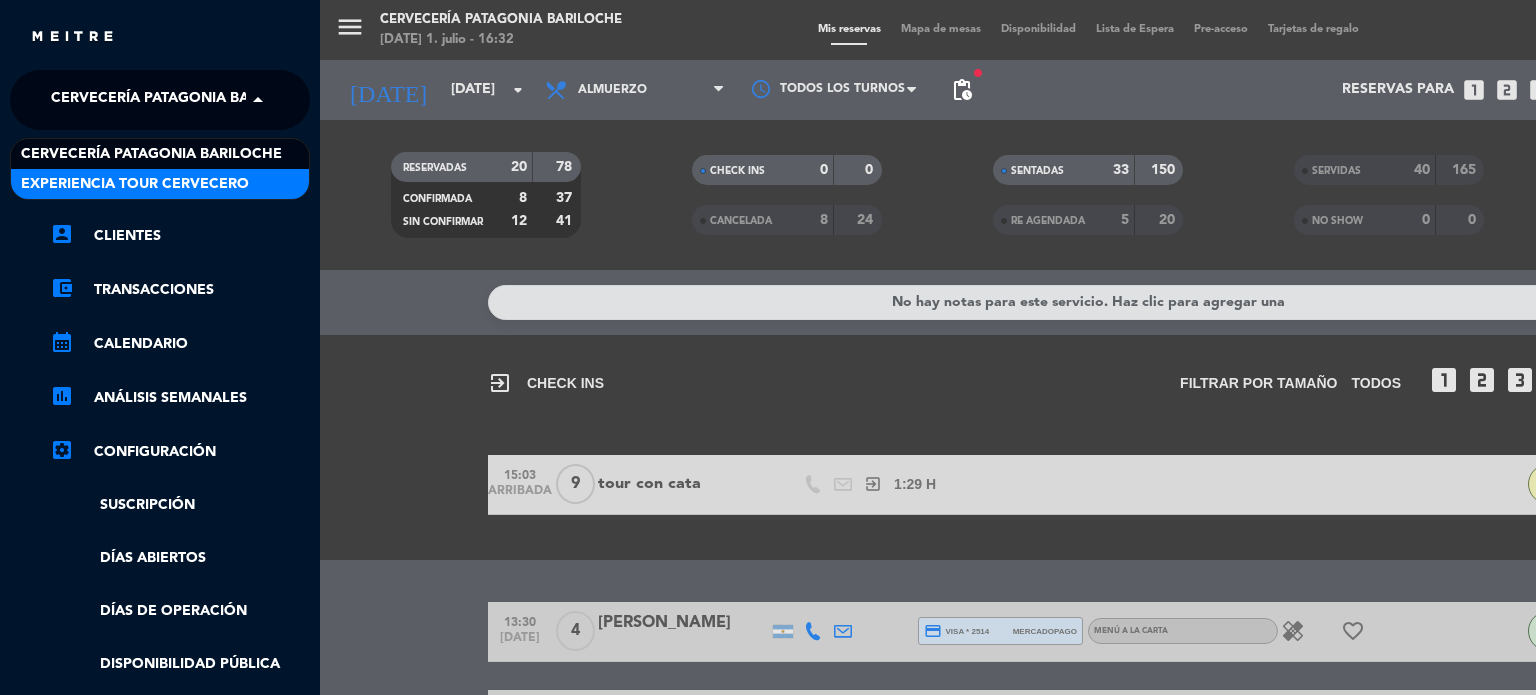 click on "Experiencia Tour Cervecero" at bounding box center (135, 184) 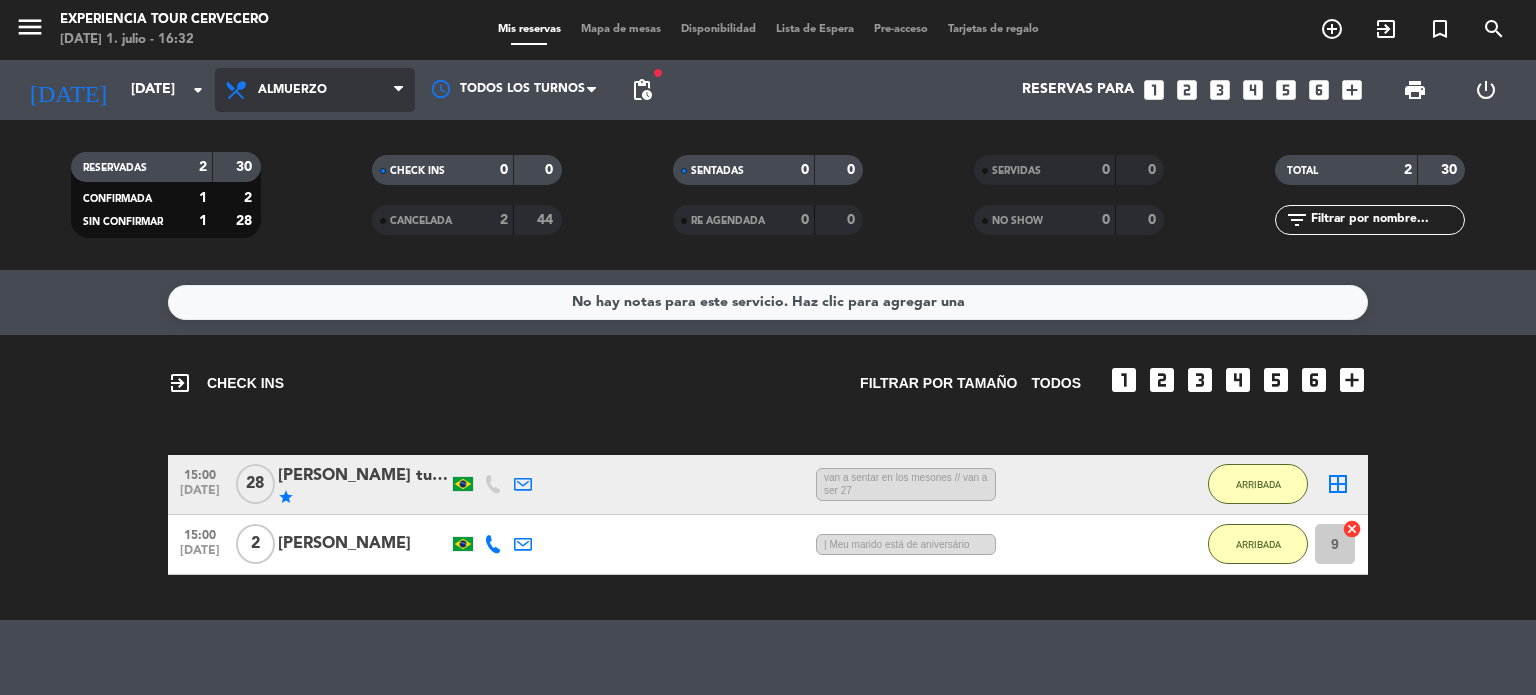 click on "Almuerzo" at bounding box center (315, 90) 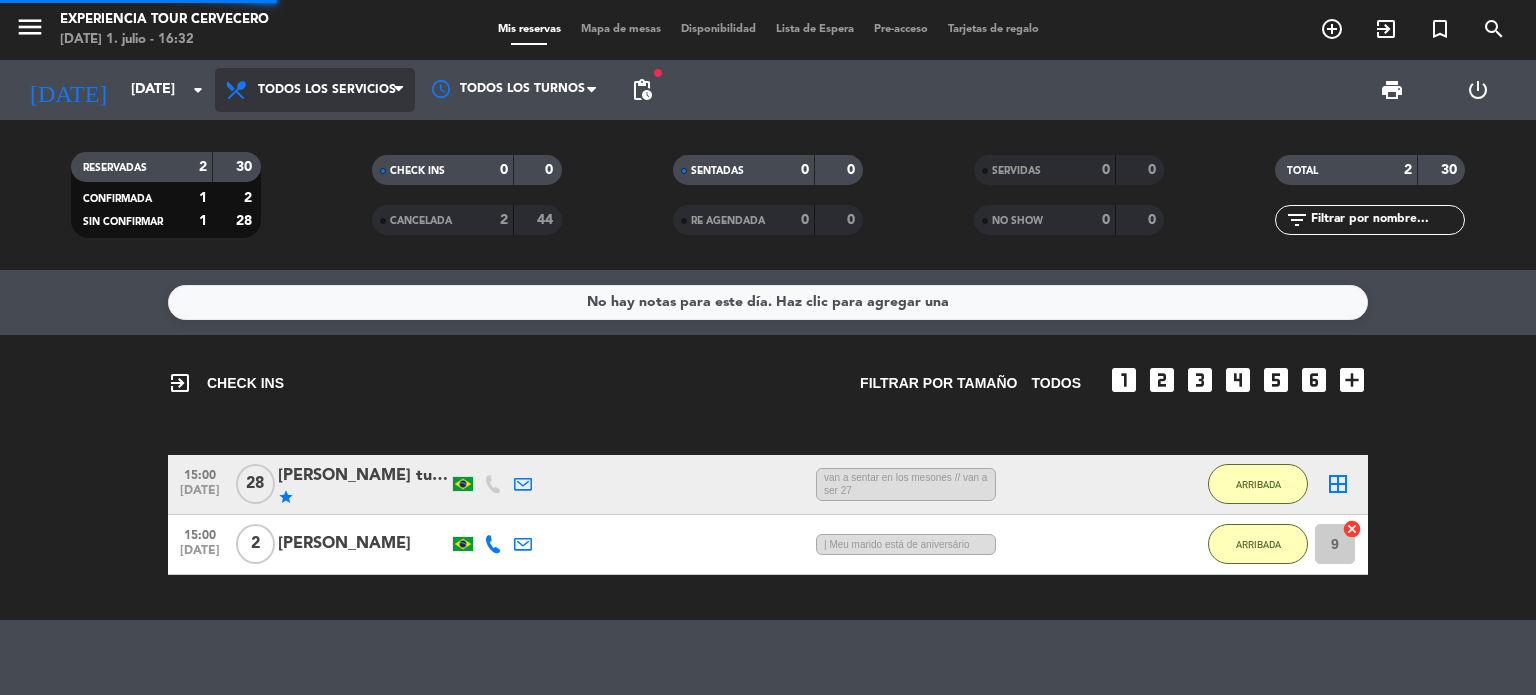 click on "menu  Experiencia Tour Cervecero   [DATE] 1. julio - 16:32   Mis reservas   Mapa de mesas   Disponibilidad   Lista de Espera   Pre-acceso   Tarjetas de regalo  add_circle_outline exit_to_app turned_in_not search [DATE]    [DATE] arrow_drop_down  Todos los servicios  Almuerzo  Cena  Todos los servicios  Todos los servicios  Almuerzo  Cena Todos los turnos fiber_manual_record pending_actions print  power_settings_new   RESERVADAS   2   30   CONFIRMADA   1   2   SIN CONFIRMAR   1   28   CHECK INS   0   0   CANCELADA   2   44   SENTADAS   0   0   RE AGENDADA   0   0   SERVIDAS   0   0   NO SHOW   0   0   TOTAL   2   30  filter_list" 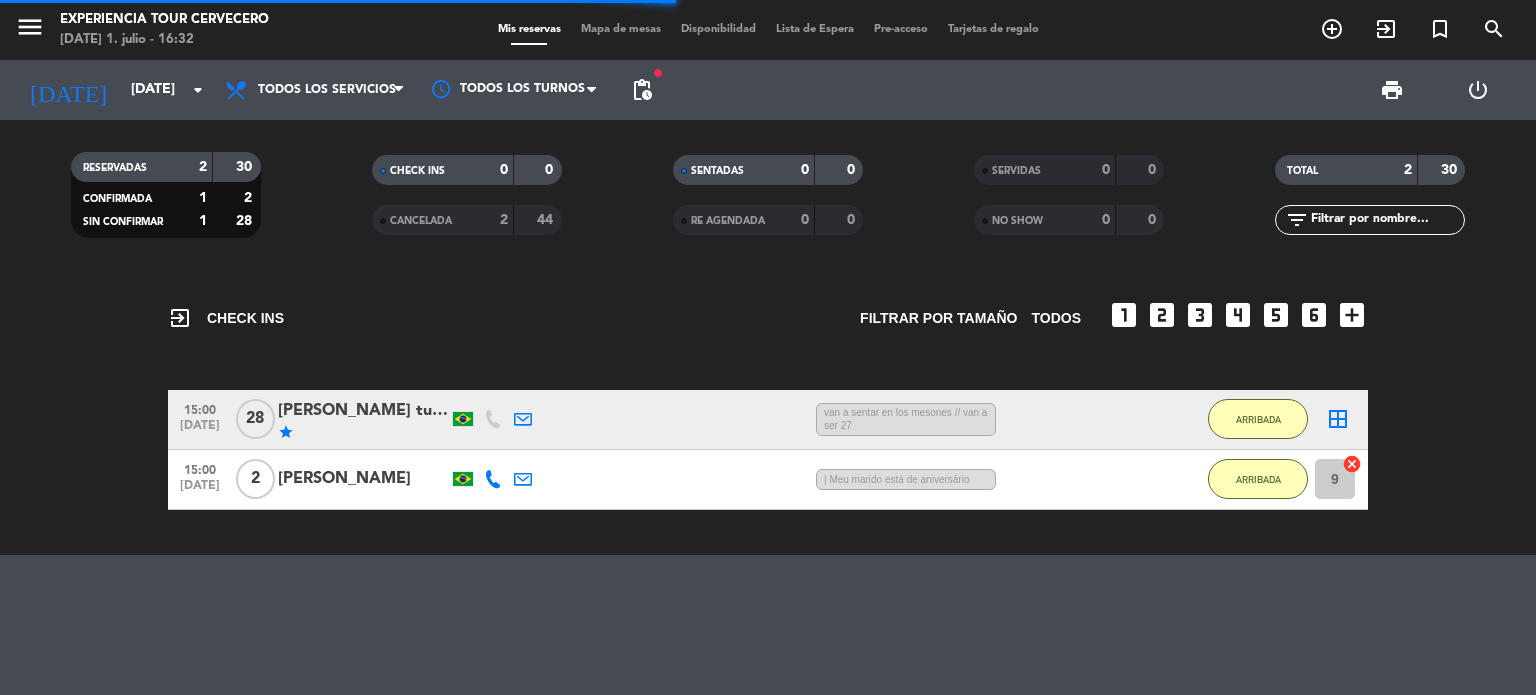 click on "15:00   [DATE]   [PERSON_NAME] turismo   star   1 MIN  /  22:31 H sms     van a sentar en los mesones // van a ser 27    ARRIBADA  border_all   15:00   [DATE]   2   [PERSON_NAME]   2:09 H  /  2:51 H sms       |  Meu marido está de aniversário  ARRIBADA 9  cancel" 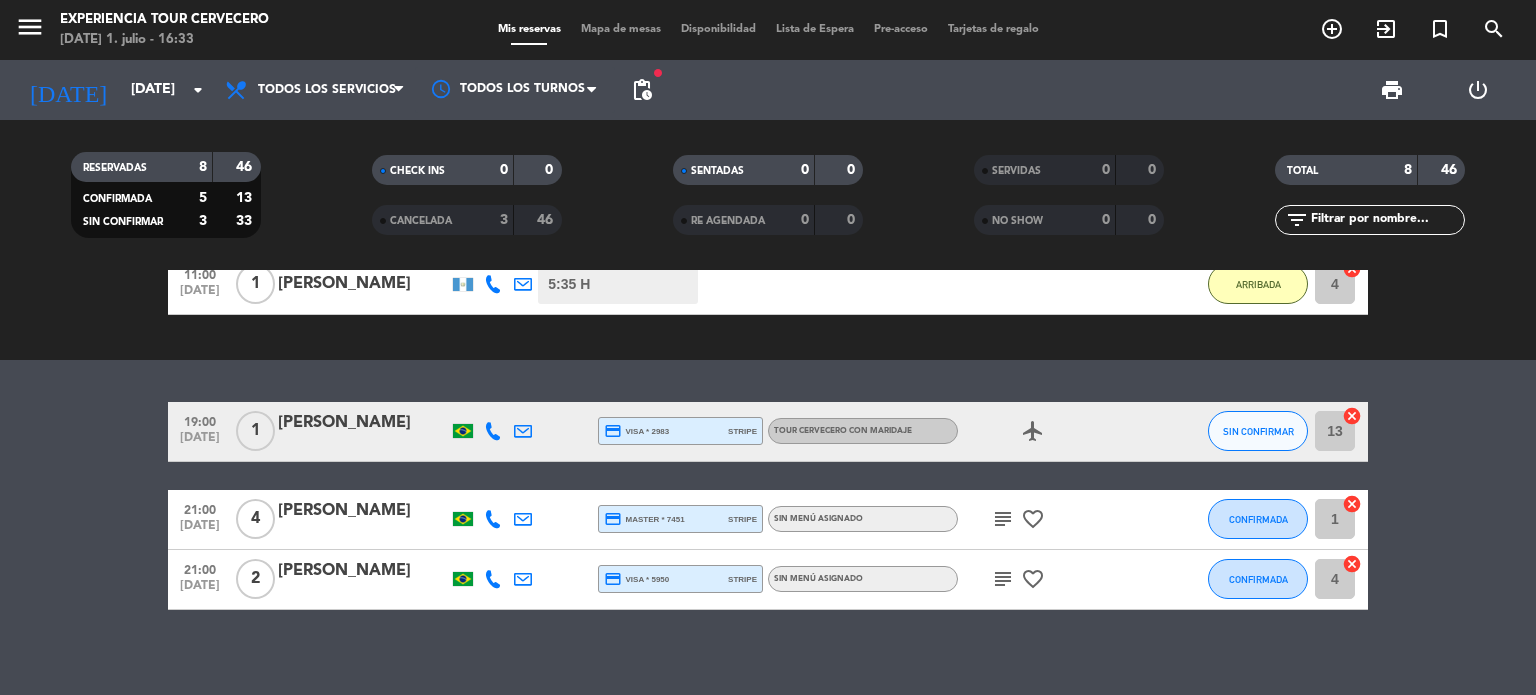 scroll, scrollTop: 462, scrollLeft: 0, axis: vertical 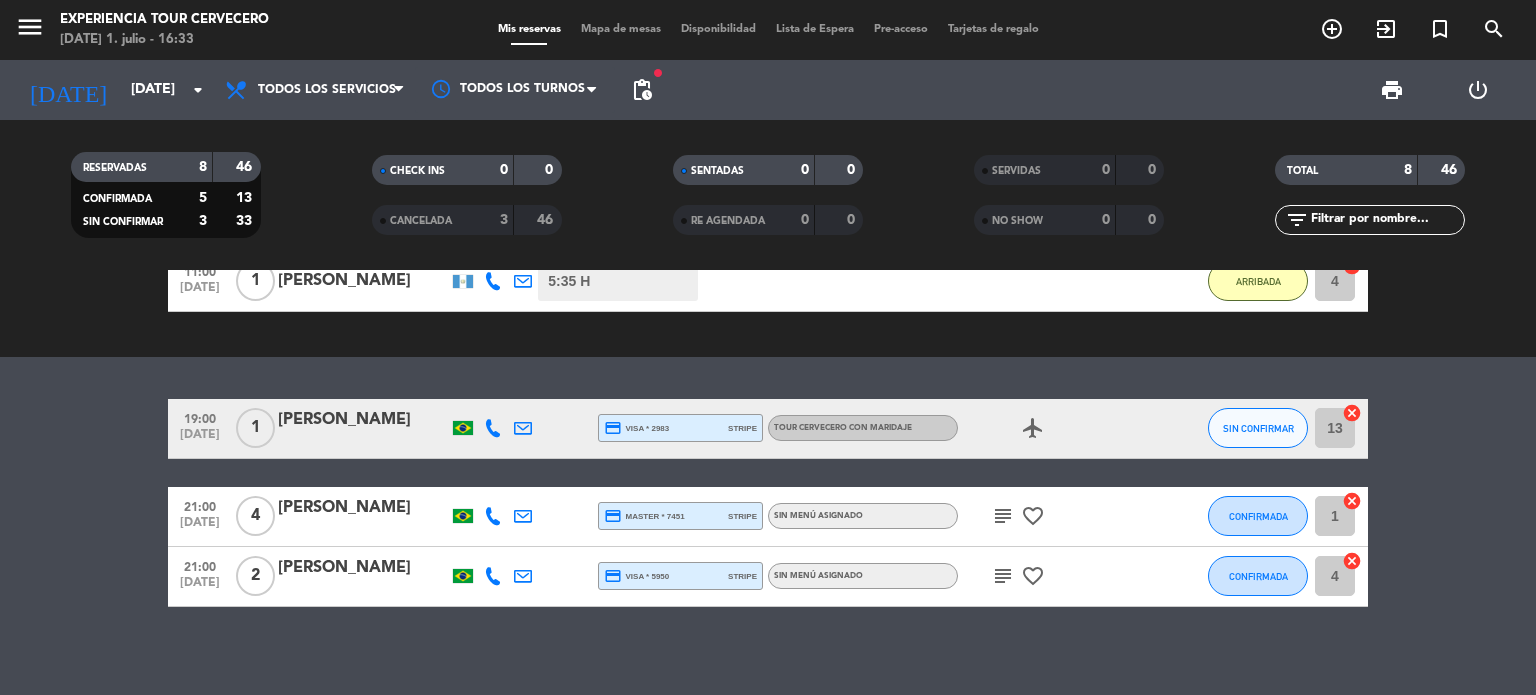 click on "subject" 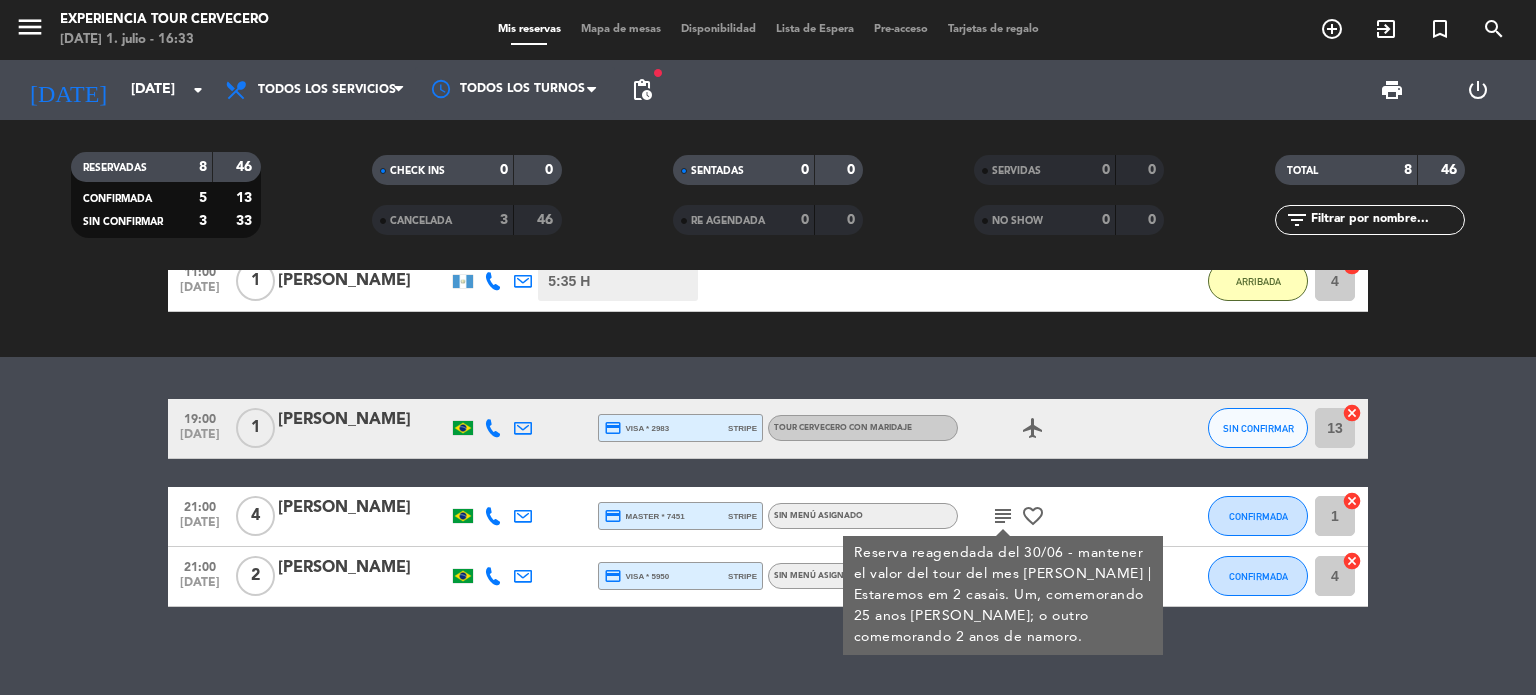 click on "subject" 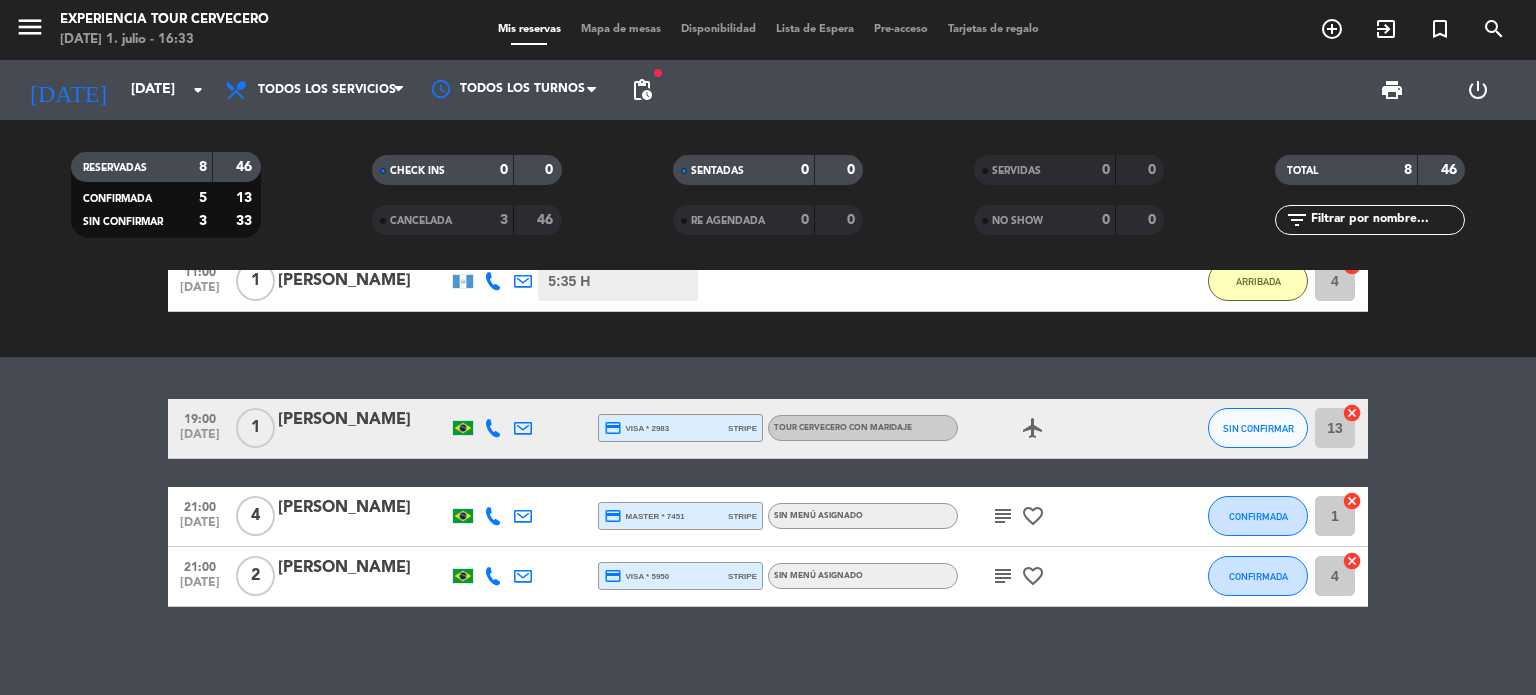 click on "subject" 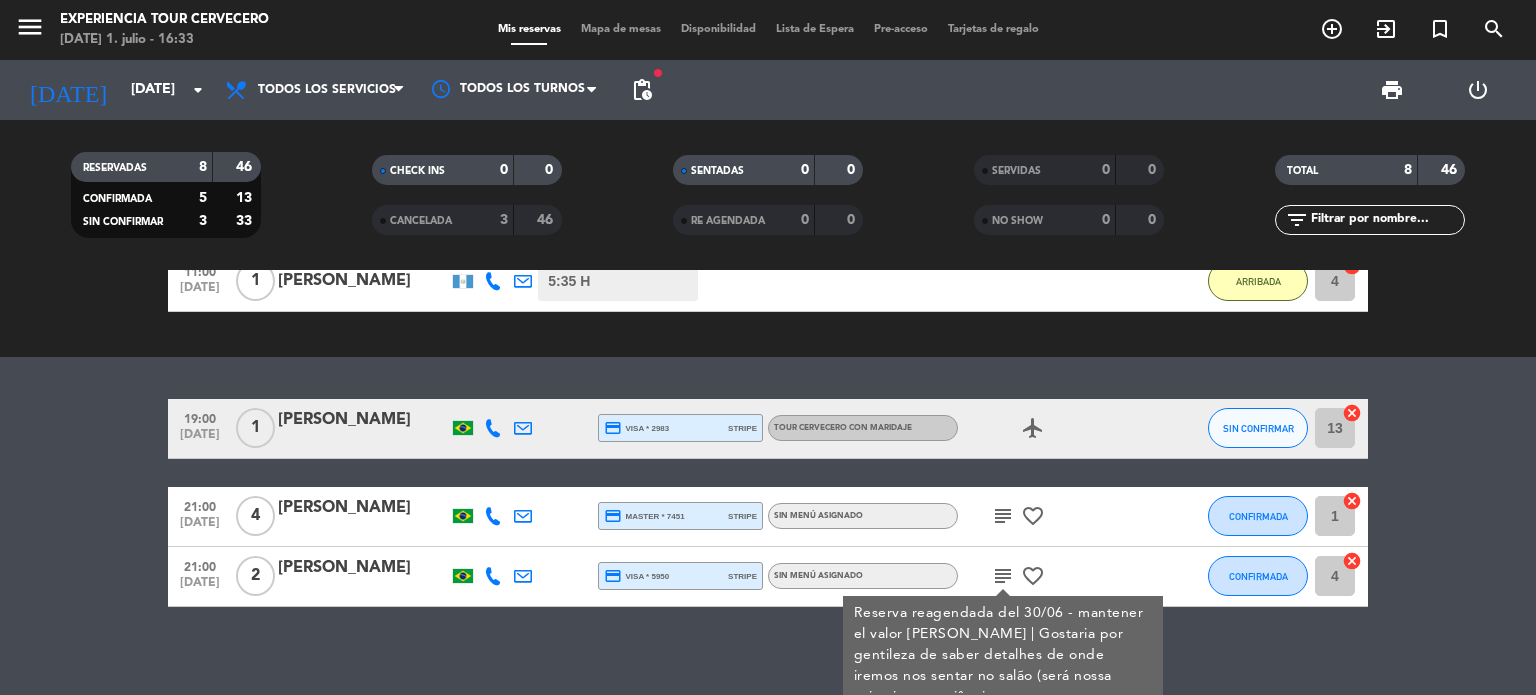 click on "subject" 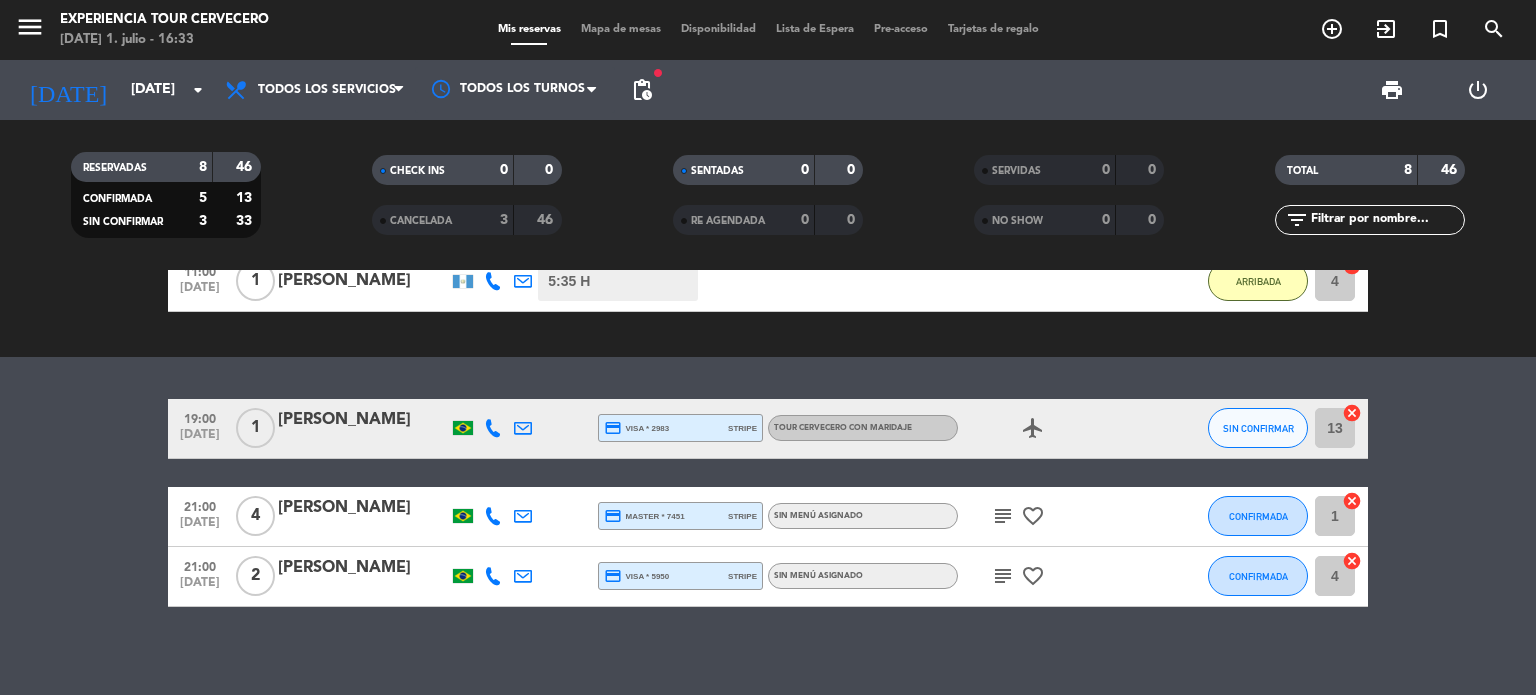 click on "subject" 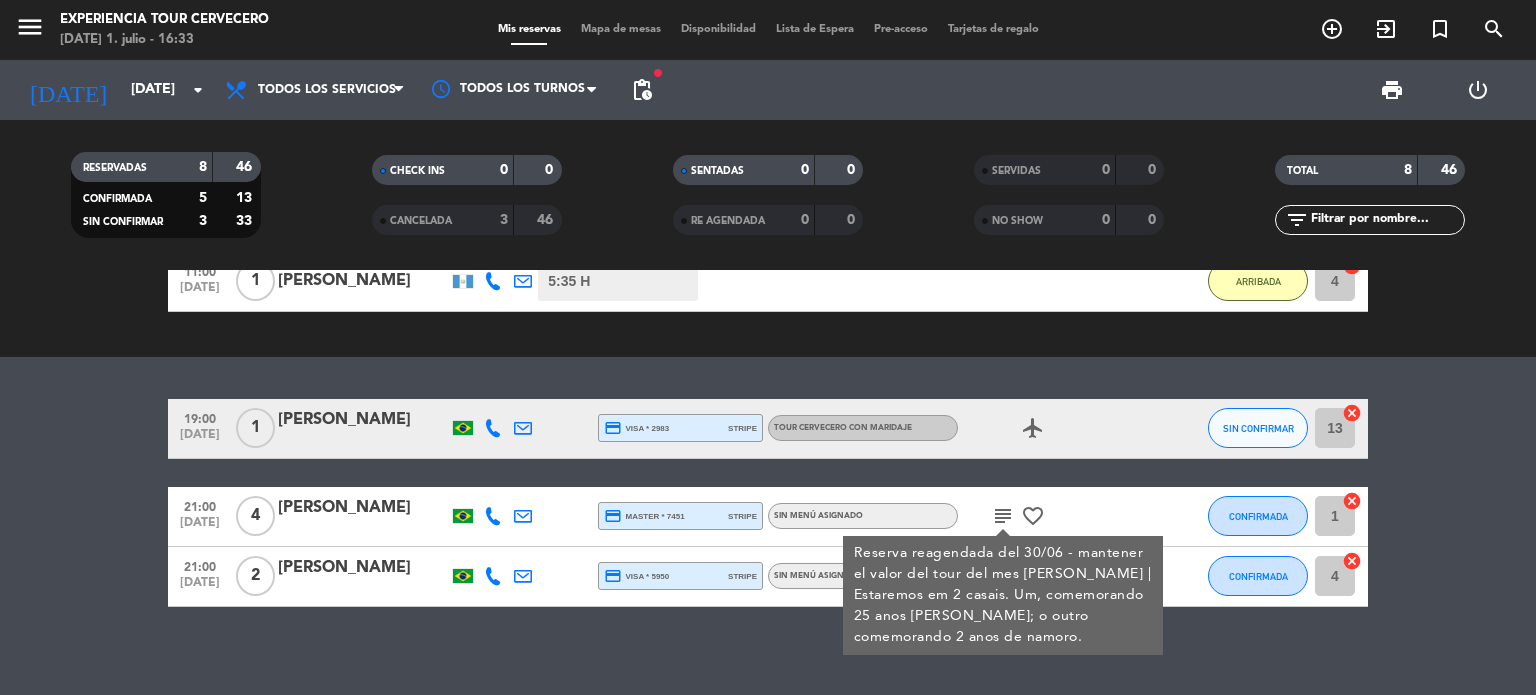 click on "subject" 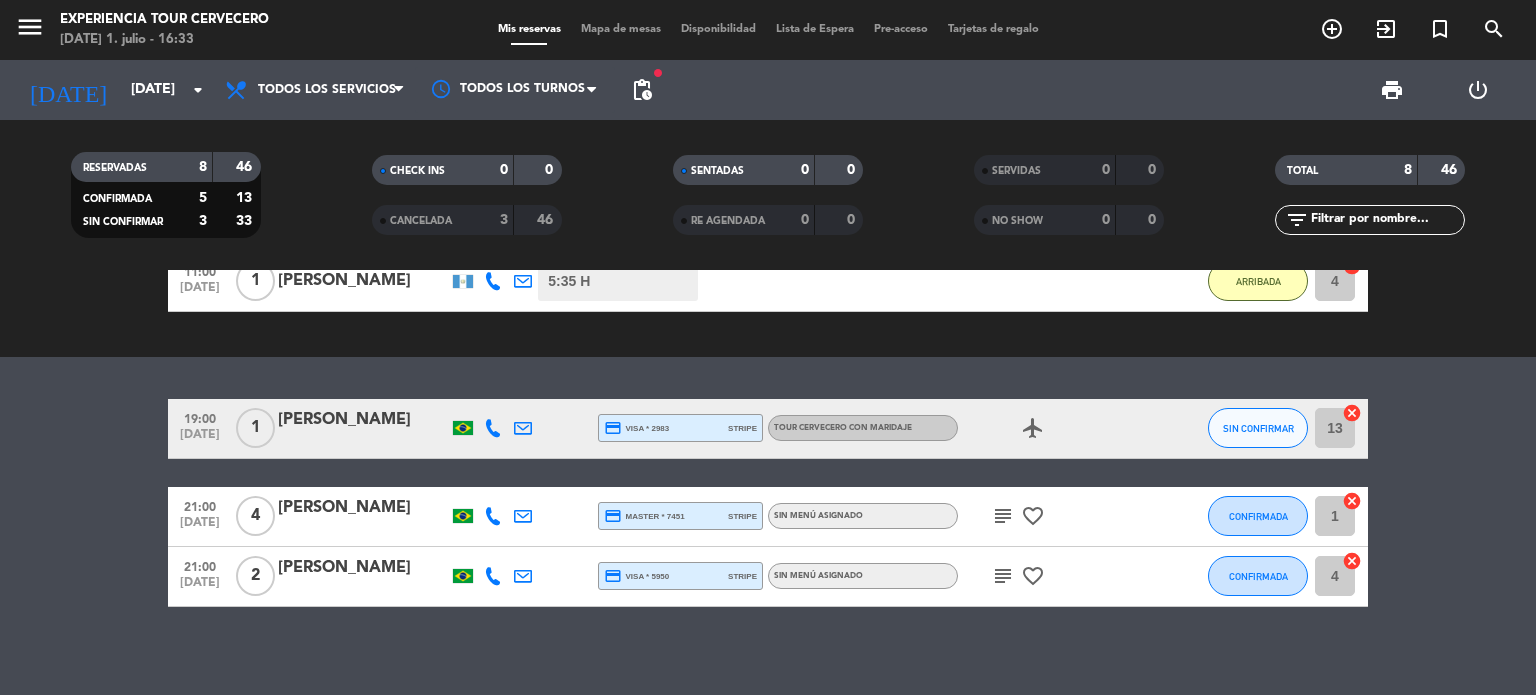 click on "subject" 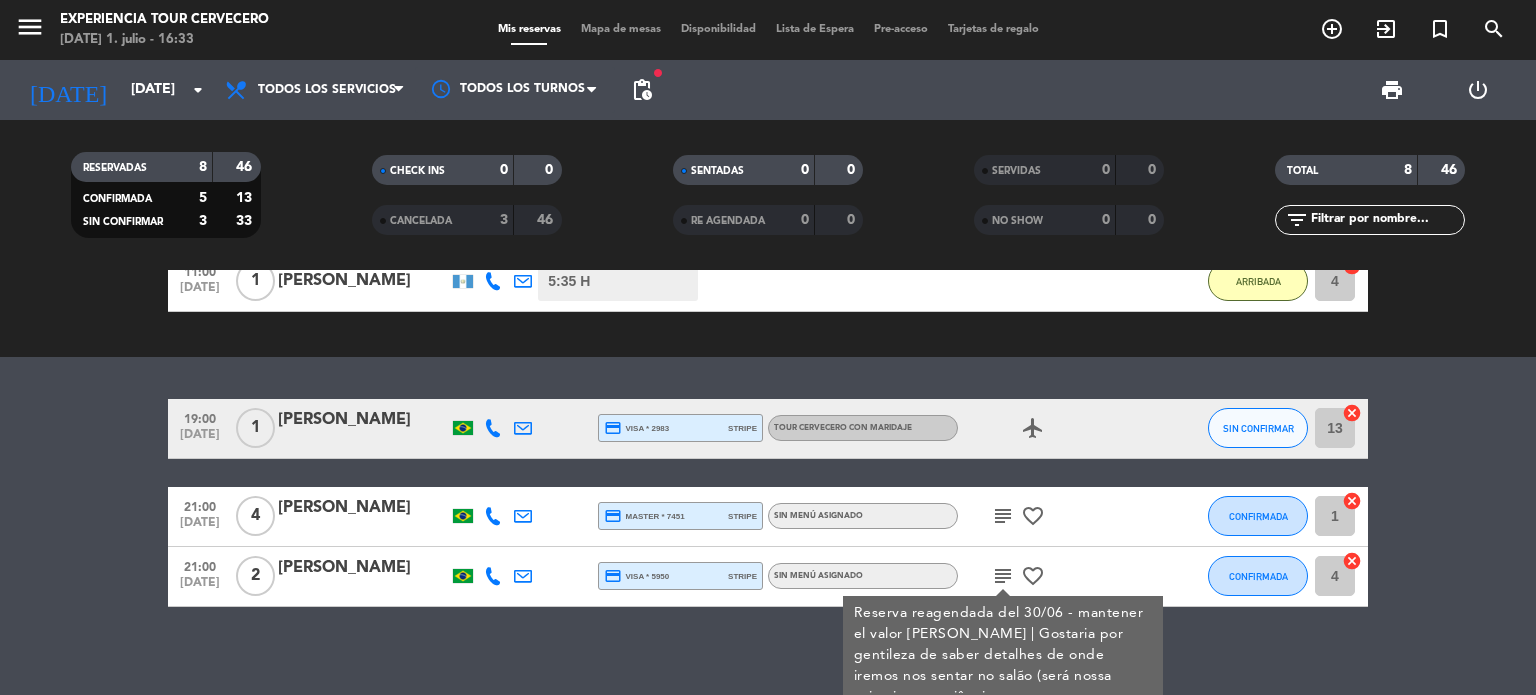 click on "subject" 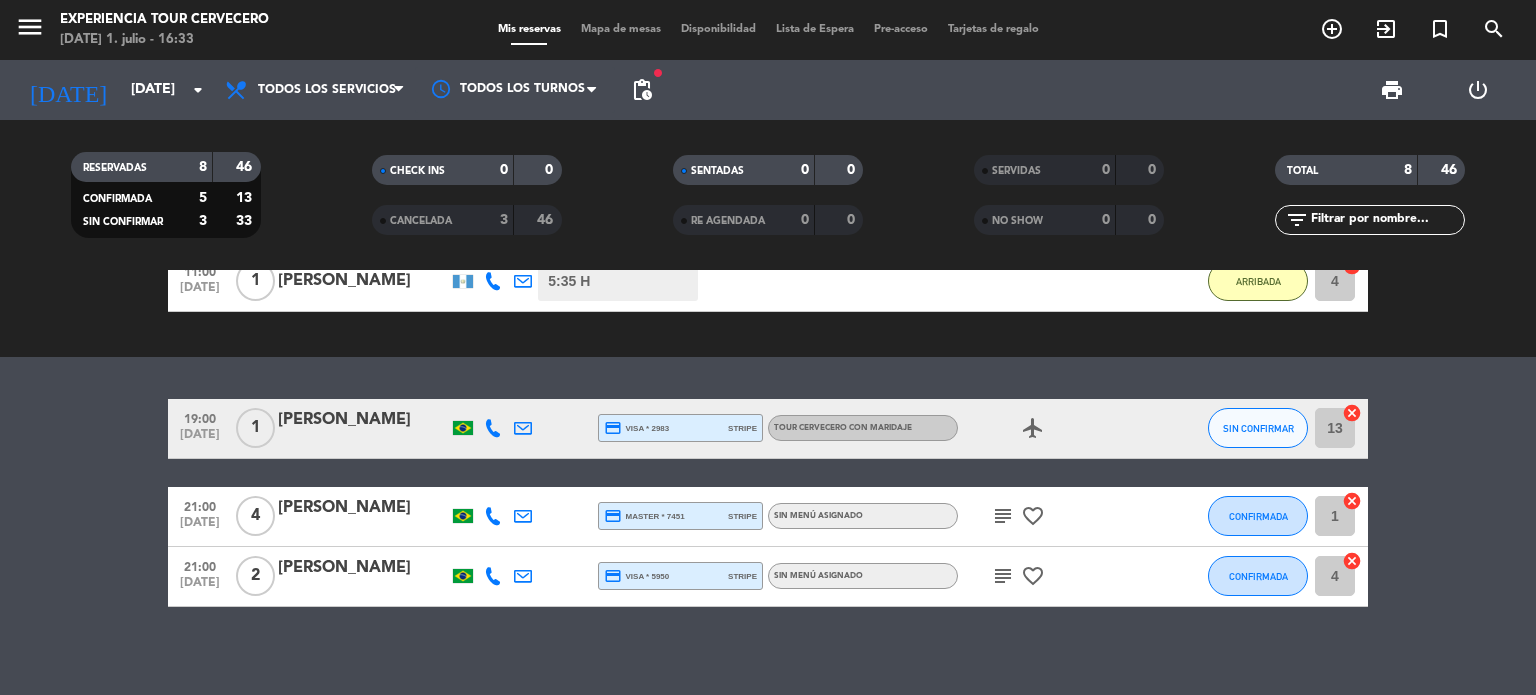 click on "19:00   [DATE]   1   Gabrielly Bajotto  credit_card  visa * 2983   stripe   Tour cervecero con maridaje  airplanemode_active  SIN CONFIRMAR 13  cancel   21:00   [DATE]   4   [PERSON_NAME]  credit_card  master * 7451   stripe  Sin menú asignado  subject   favorite_border  CONFIRMADA 1  cancel   21:00   [DATE]   2   [PERSON_NAME]  credit_card  visa * 5950   stripe  Sin menú asignado  subject   favorite_border  CONFIRMADA 4  cancel" 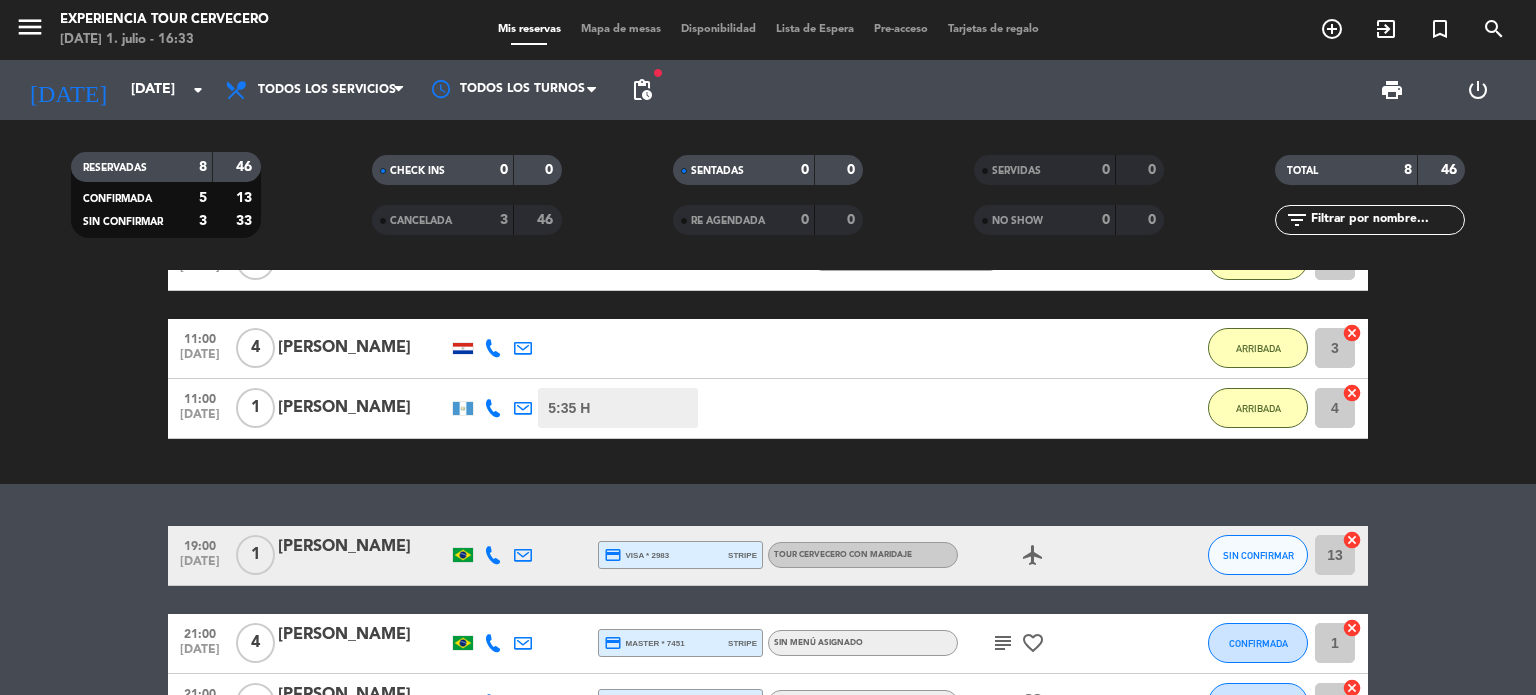 scroll, scrollTop: 338, scrollLeft: 0, axis: vertical 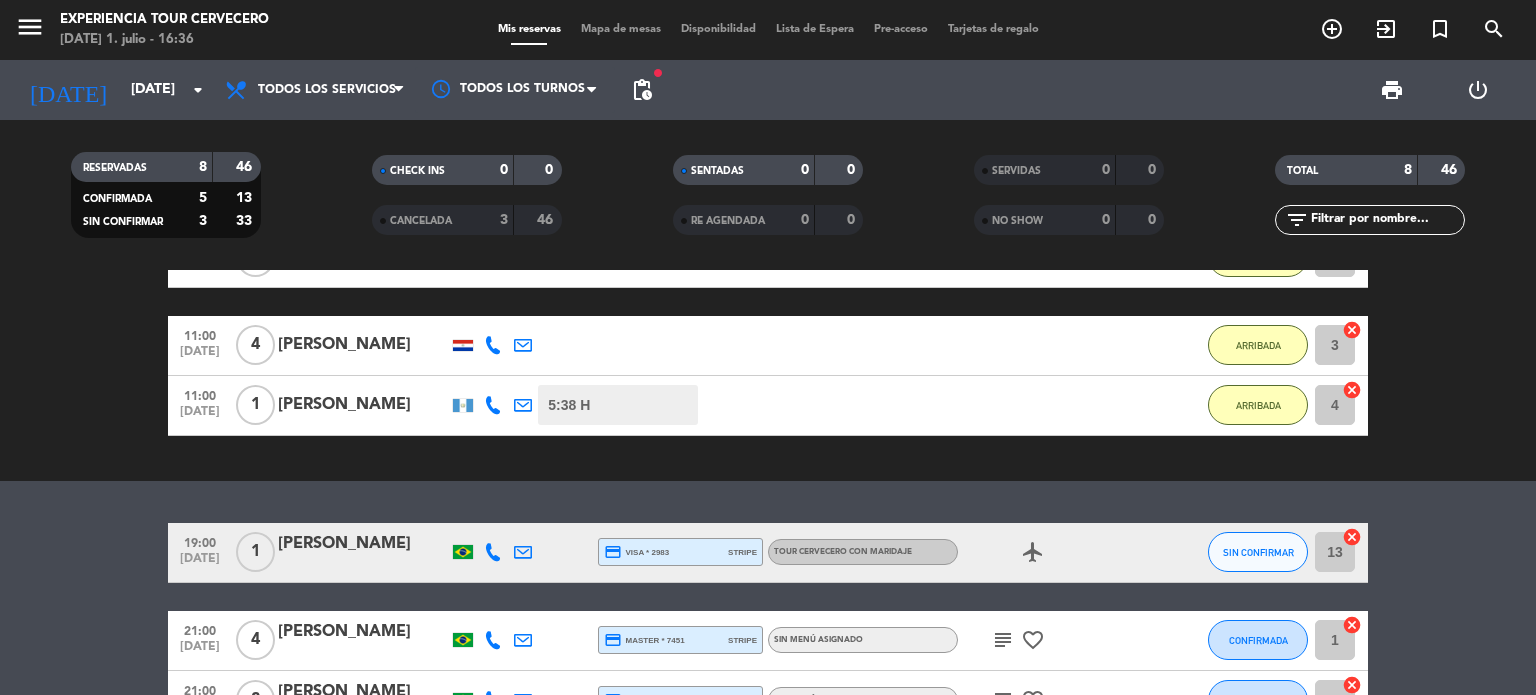 click on "19:00   [DATE]   1   Gabrielly Bajotto  credit_card  visa * 2983   stripe   Tour cervecero con maridaje  airplanemode_active  SIN CONFIRMAR 13  cancel   21:00   [DATE]   4   [PERSON_NAME]  credit_card  master * 7451   stripe  Sin menú asignado  subject   favorite_border  CONFIRMADA 1  cancel   21:00   [DATE]   2   [PERSON_NAME]  credit_card  visa * 5950   stripe  Sin menú asignado  subject   favorite_border  CONFIRMADA 4  cancel" 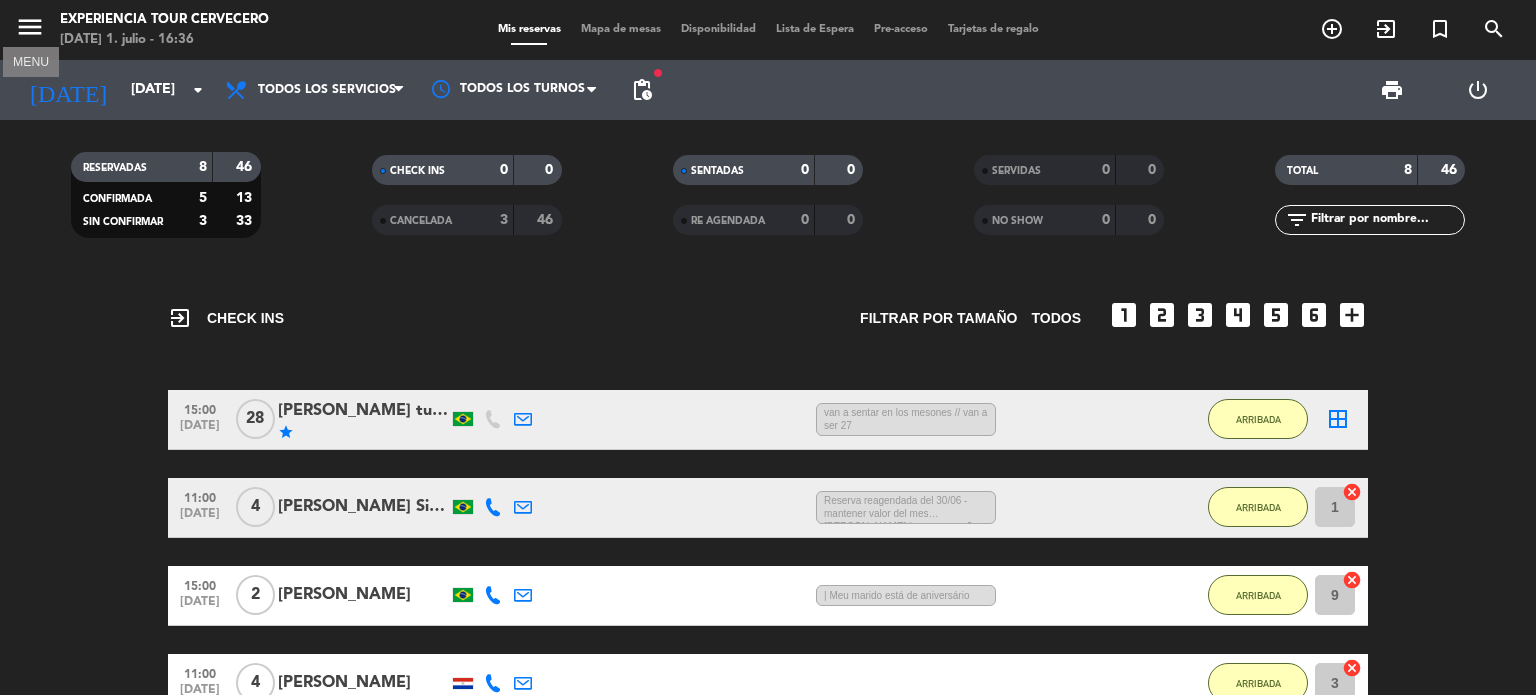 click on "menu" at bounding box center [30, 27] 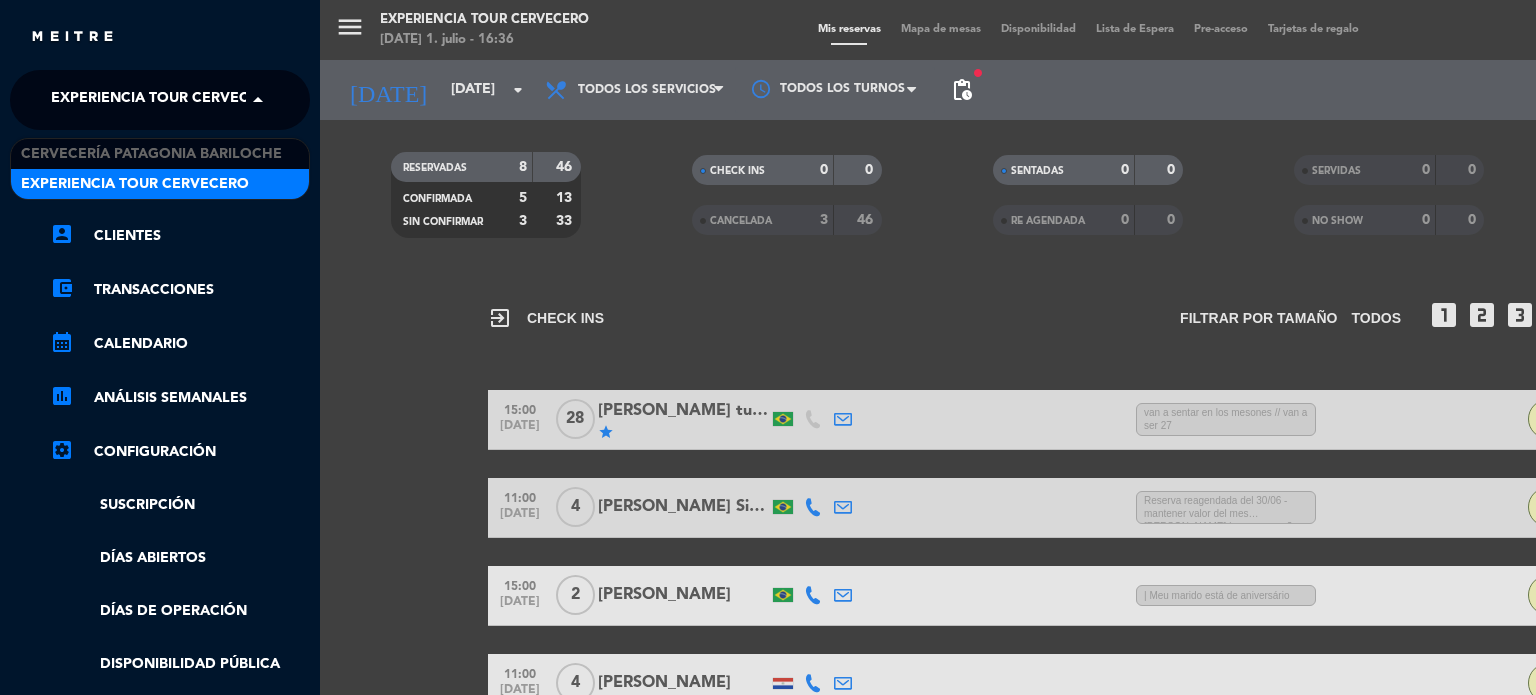 click on "Experiencia Tour Cervecero" 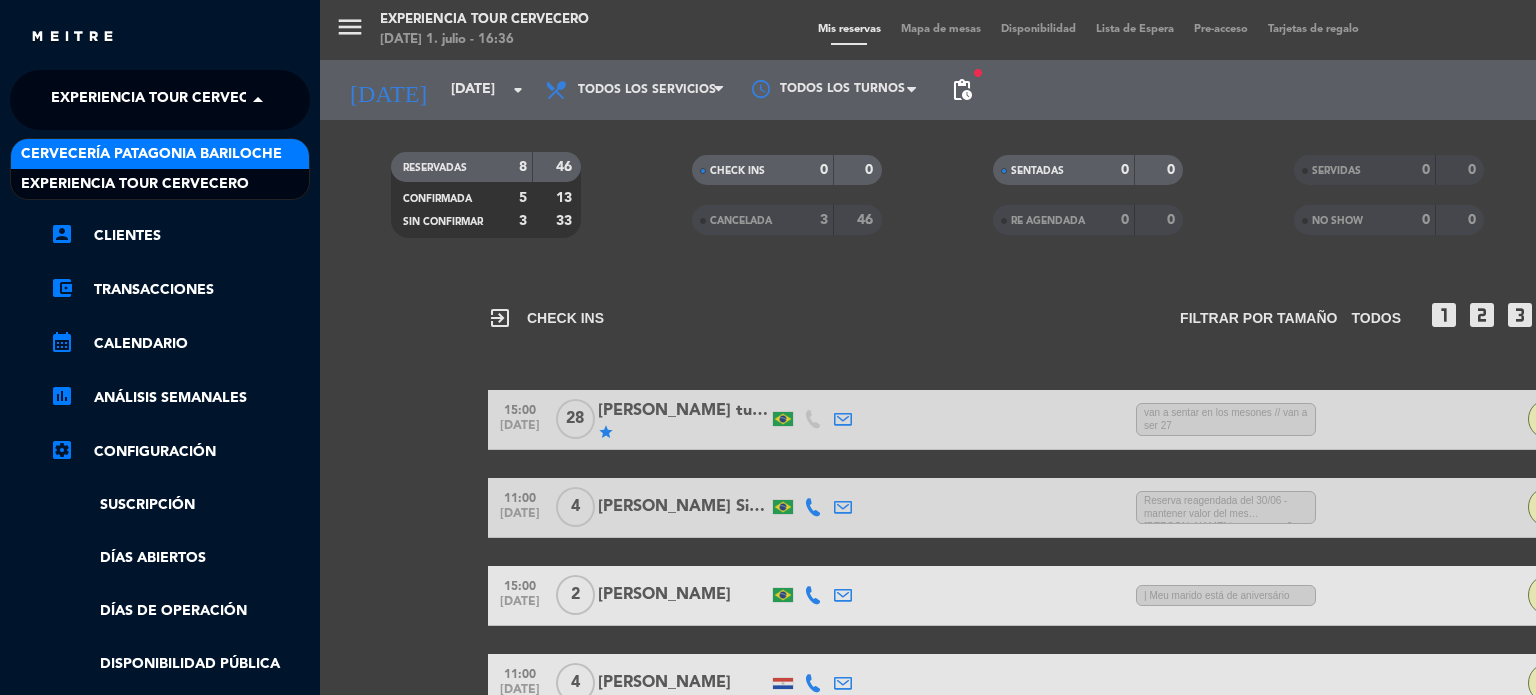 click on "Cervecería Patagonia Bariloche" at bounding box center [151, 154] 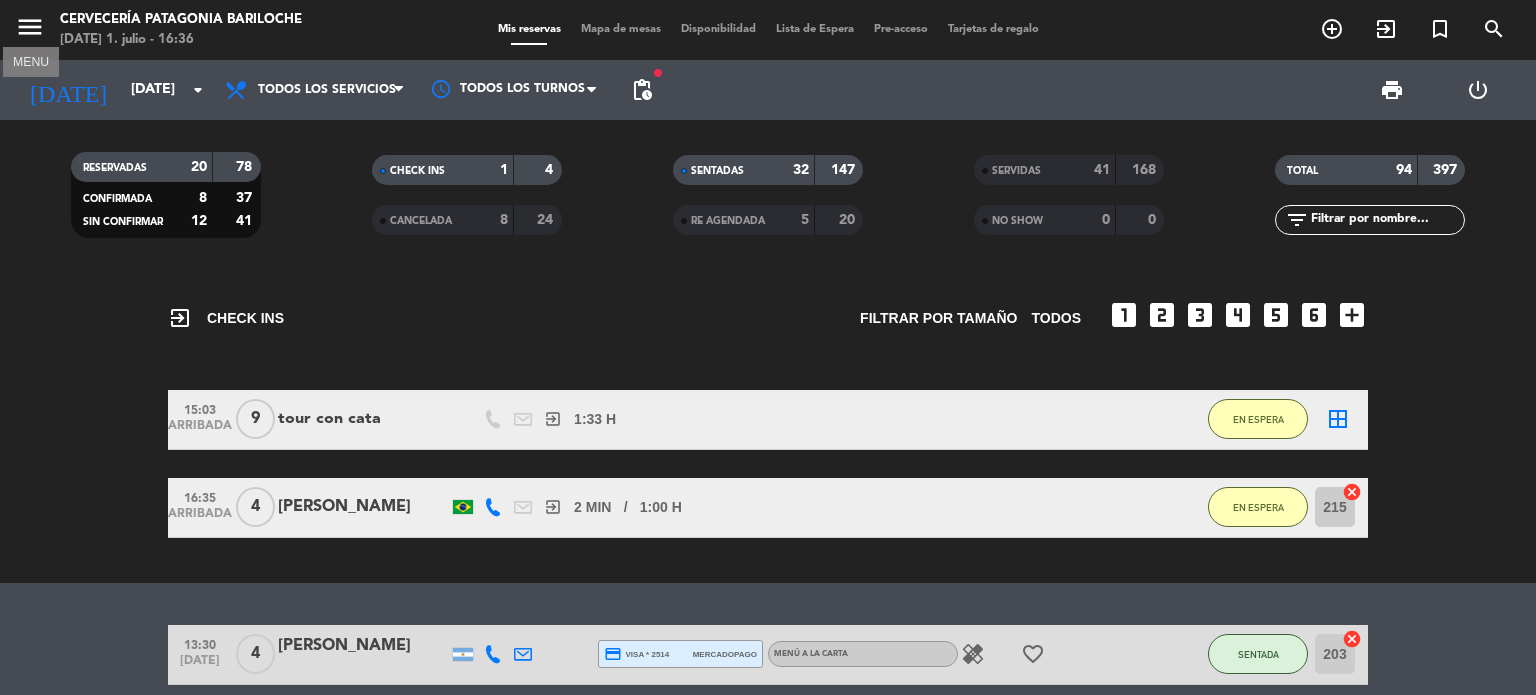 click on "menu" at bounding box center [30, 27] 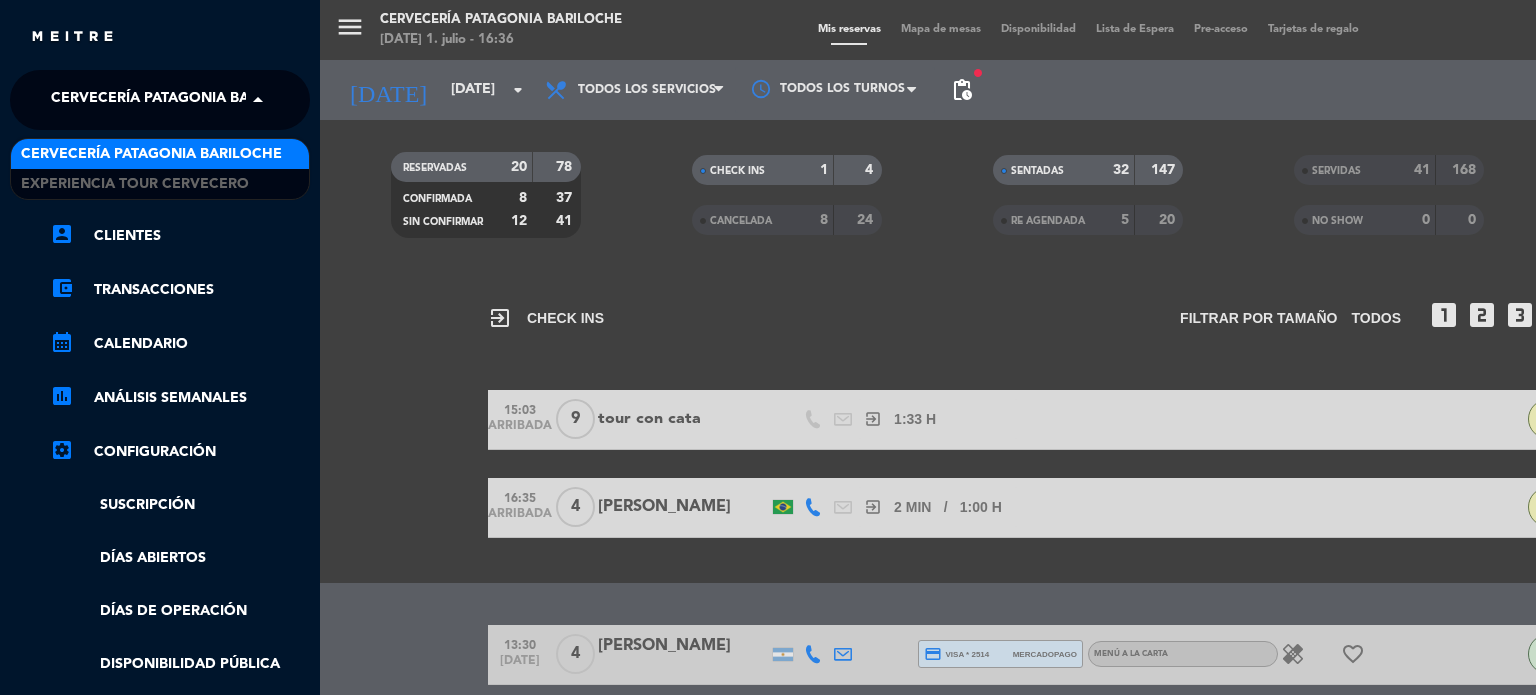 click on "Cervecería Patagonia Bariloche" 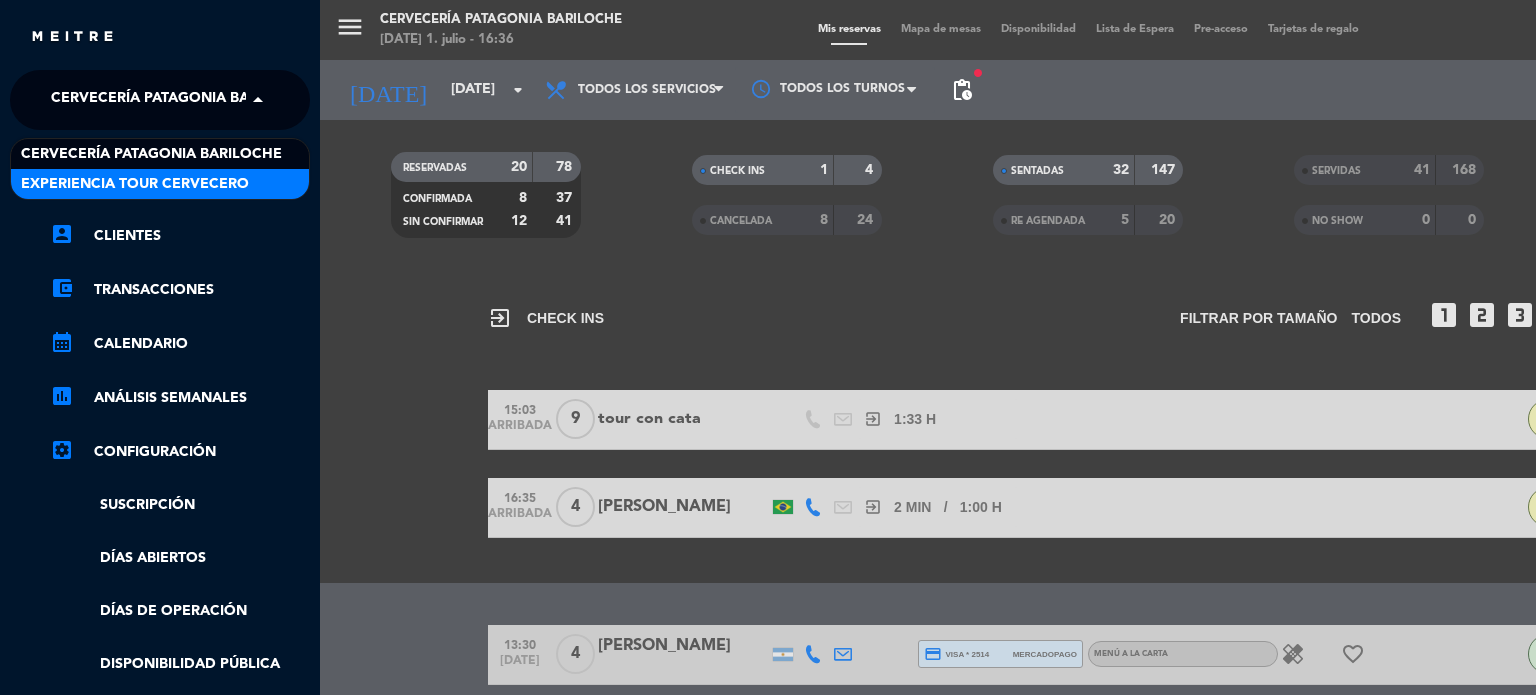 click on "Experiencia Tour Cervecero" at bounding box center [135, 184] 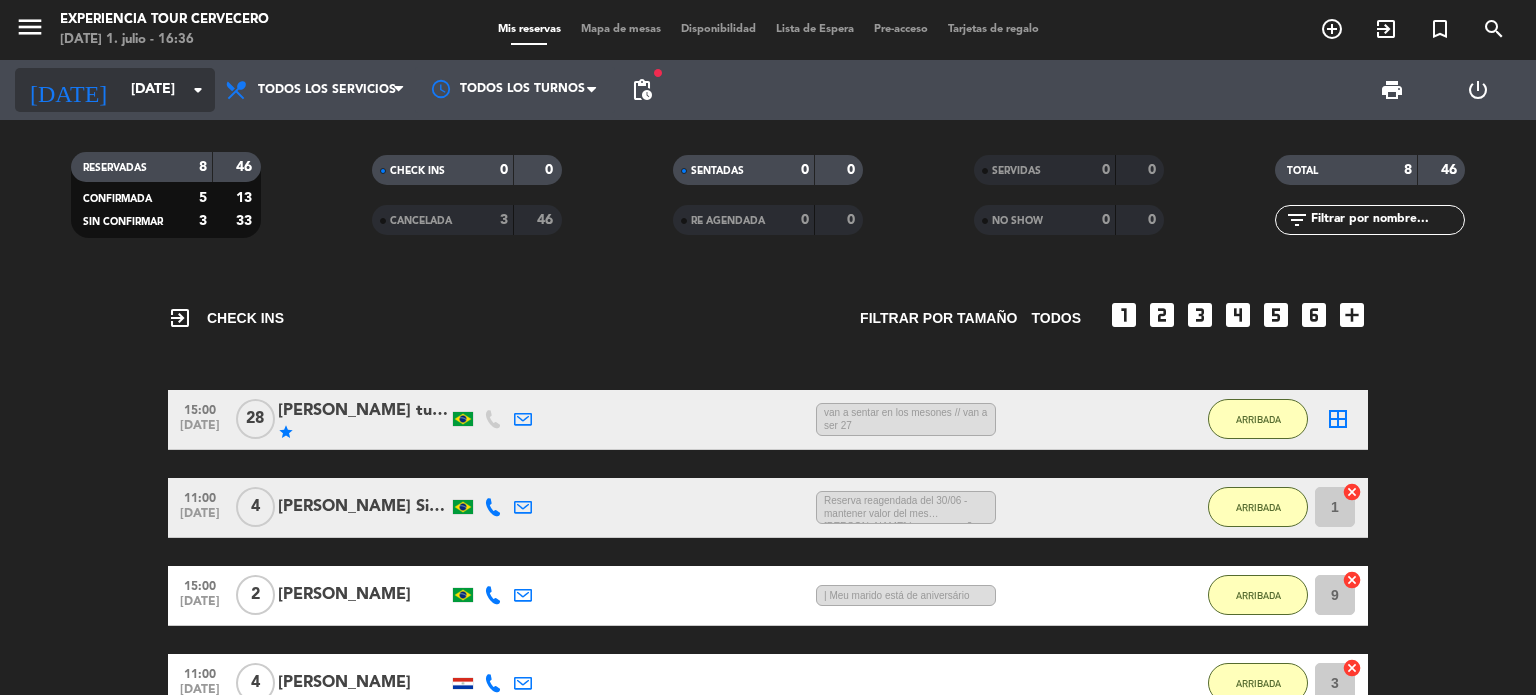 click on "[DATE]" 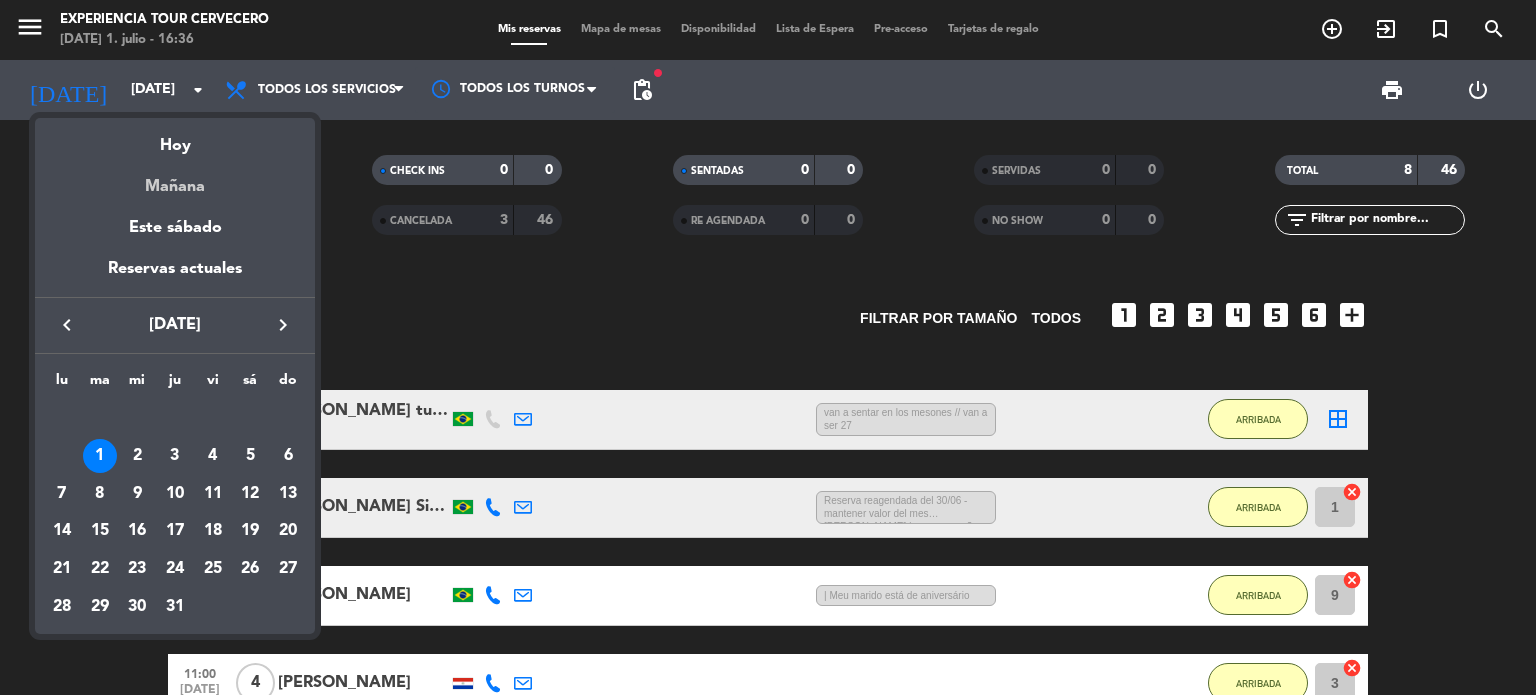 click on "Mañana" at bounding box center (175, 179) 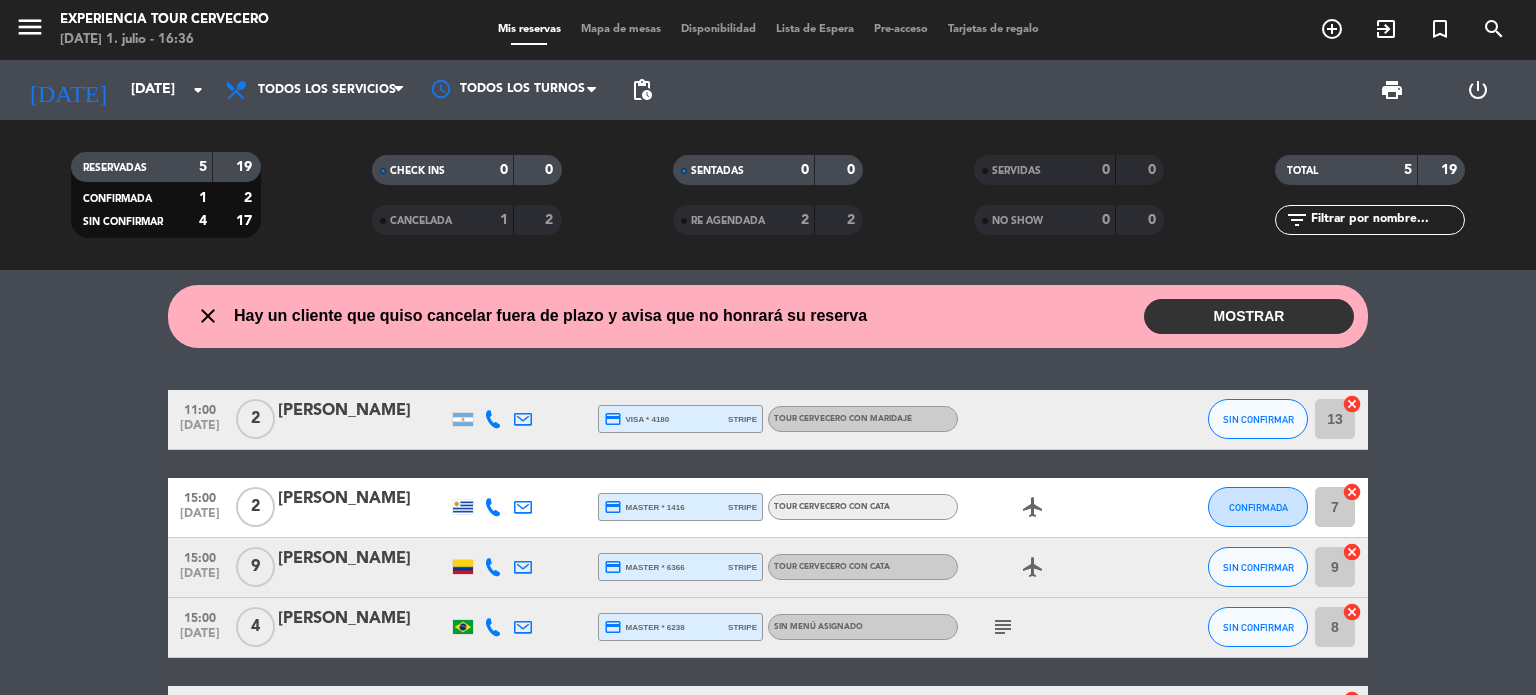 click on "close Hay un cliente que quiso cancelar fuera de plazo y avisa que no honrará su reserva  MOSTRAR   19:00   2   [PERSON_NAME] reserva" 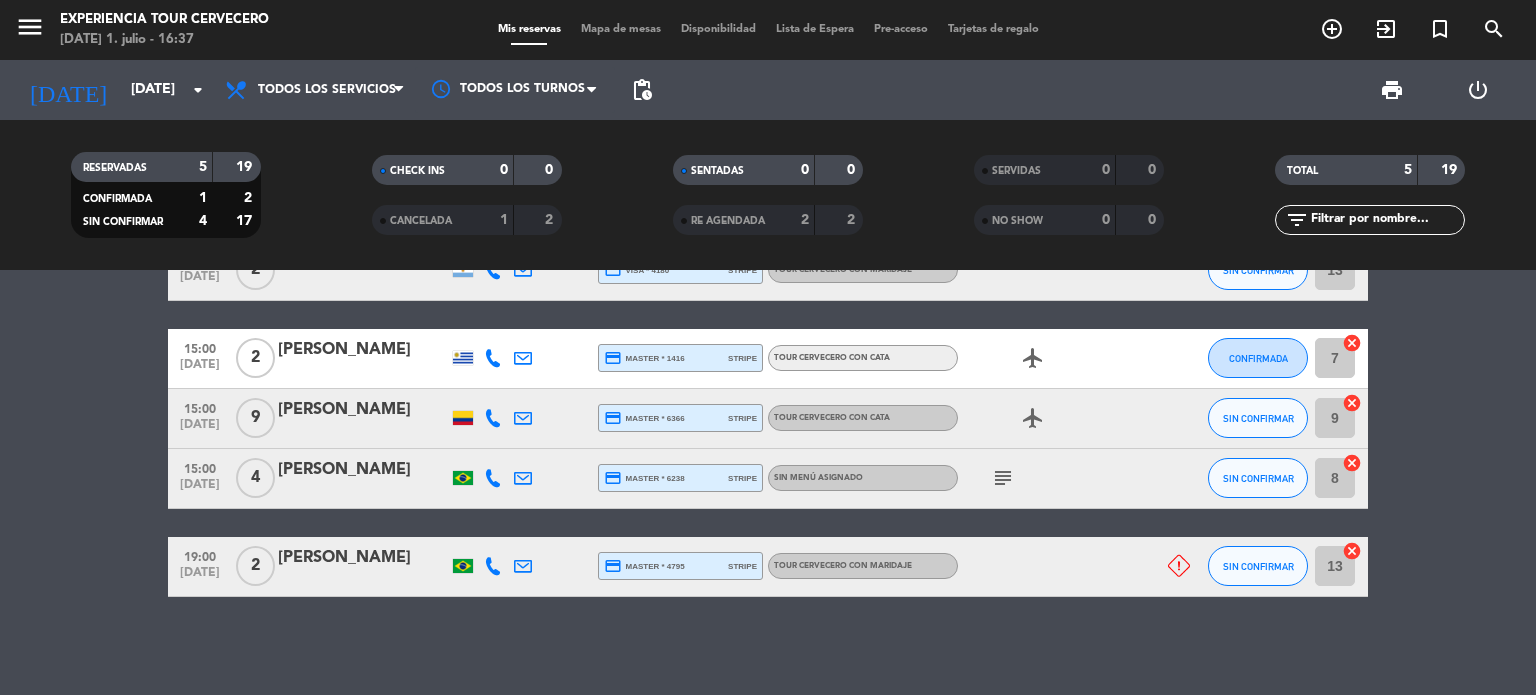 scroll, scrollTop: 0, scrollLeft: 0, axis: both 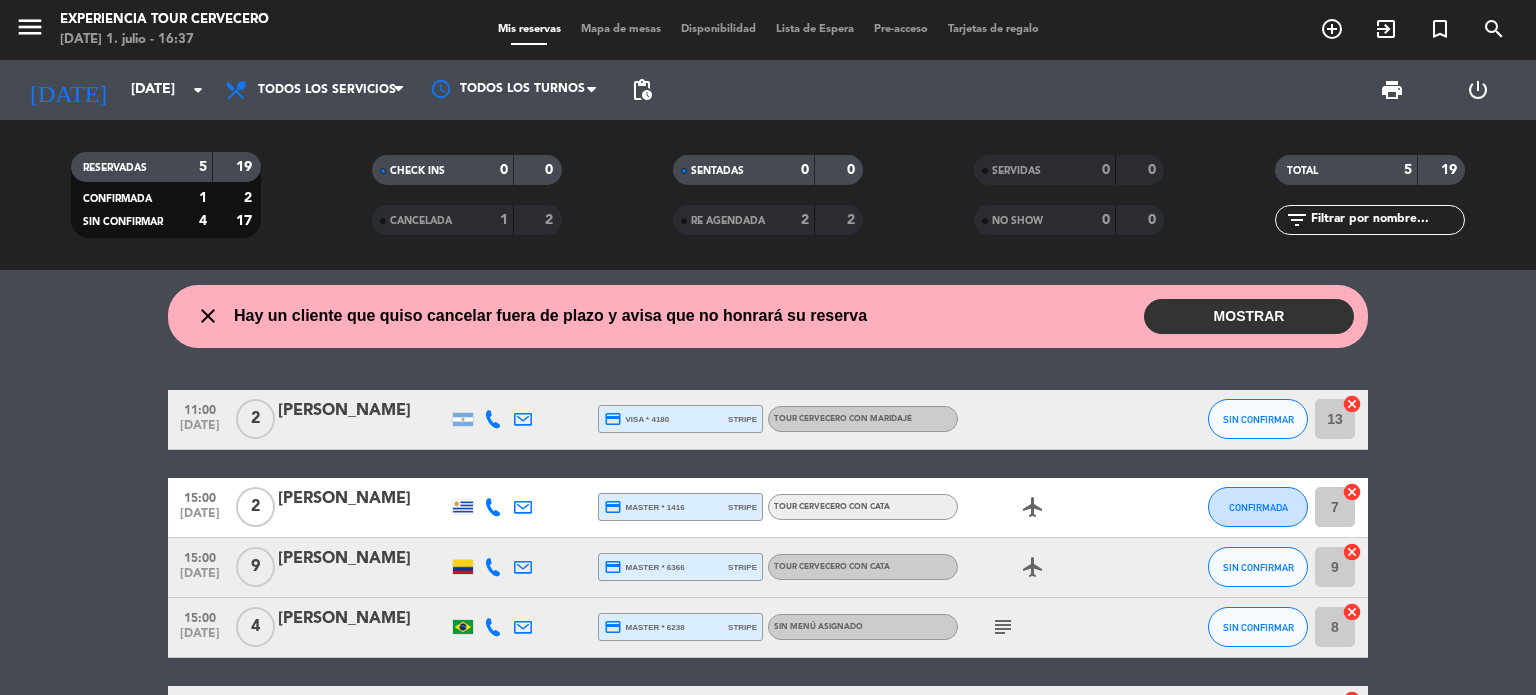 click on "MOSTRAR" at bounding box center (1249, 316) 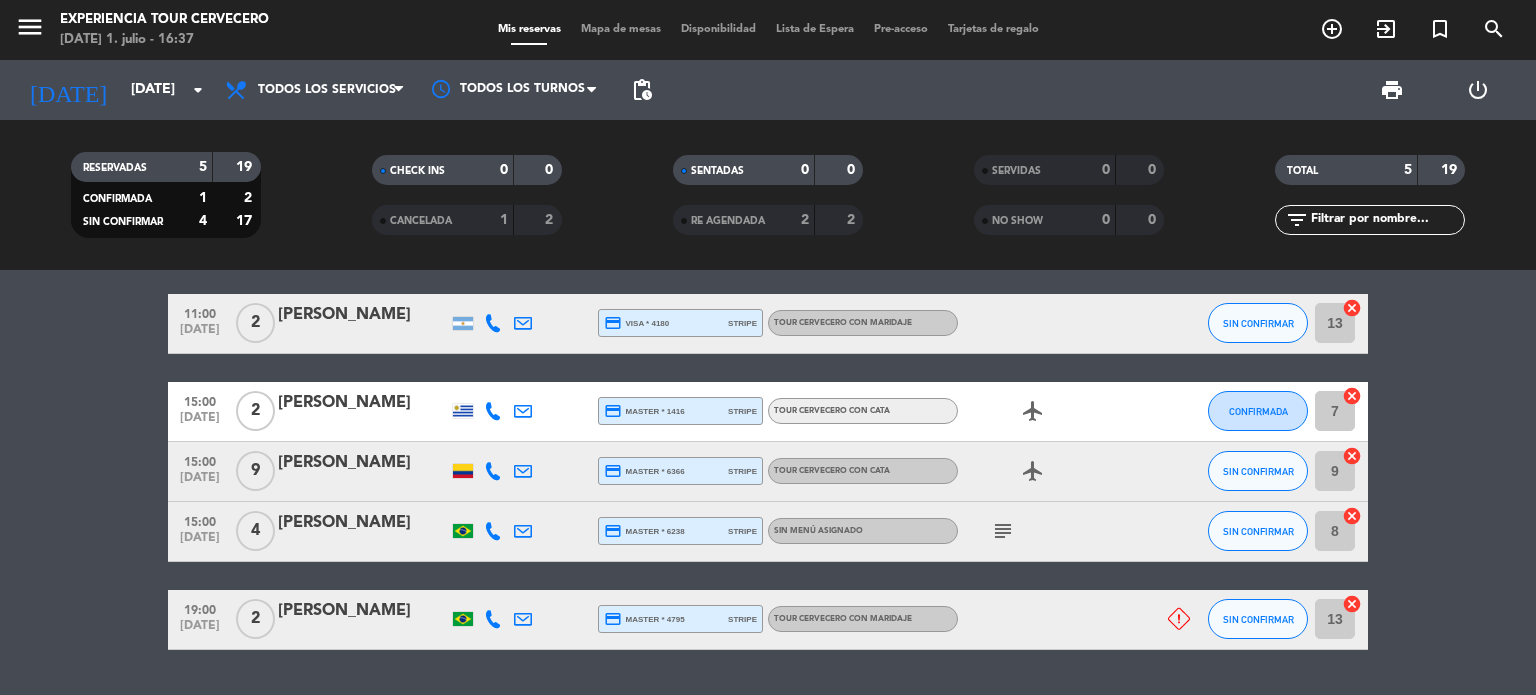 scroll, scrollTop: 0, scrollLeft: 0, axis: both 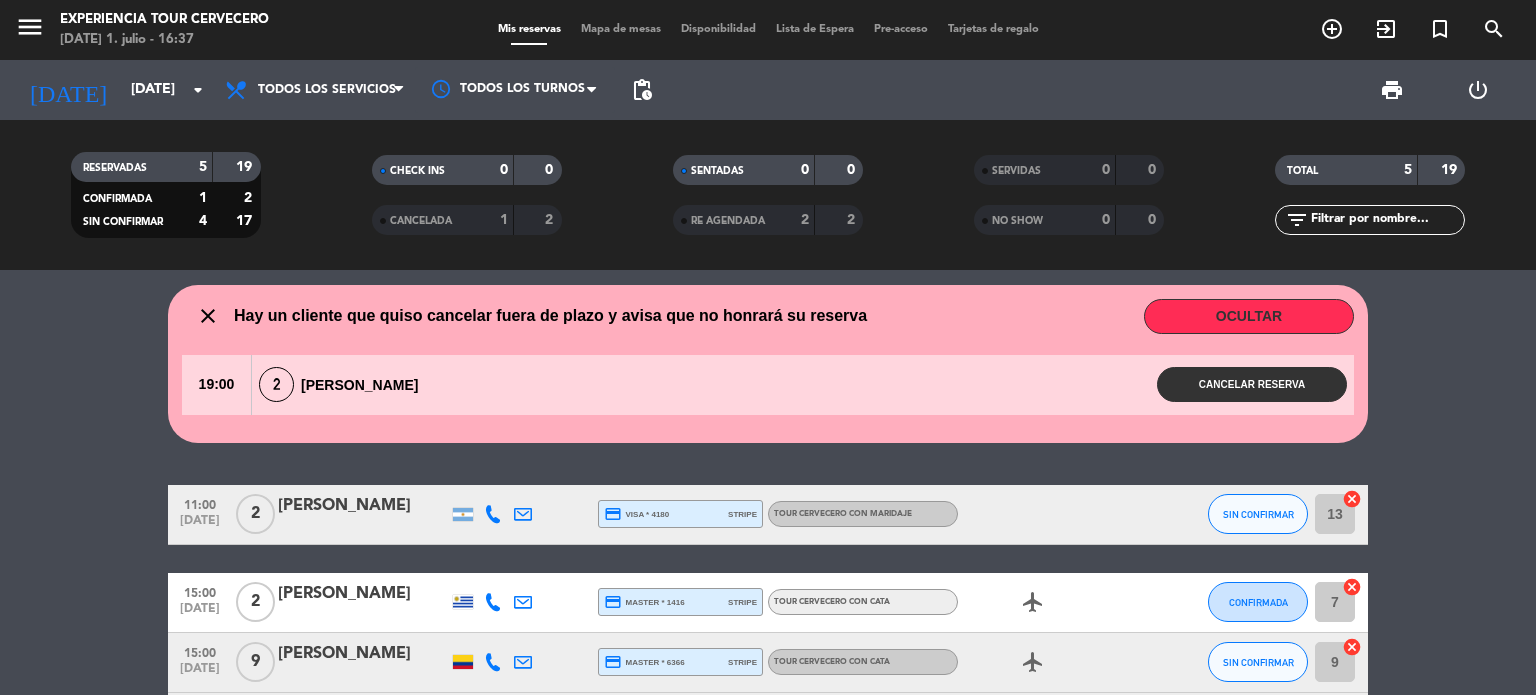 click on "Cancelar reserva" at bounding box center (1252, 384) 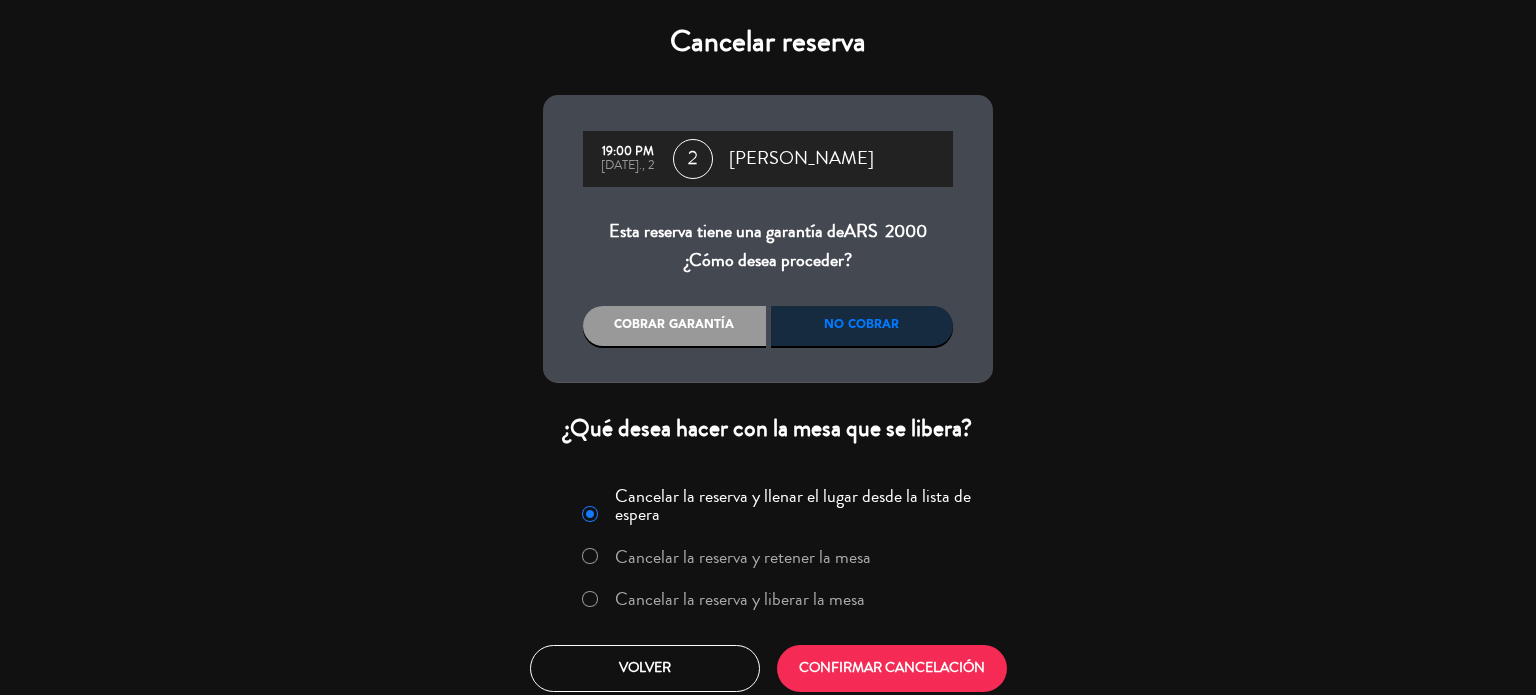 click on "Cancelar la reserva y liberar la mesa" 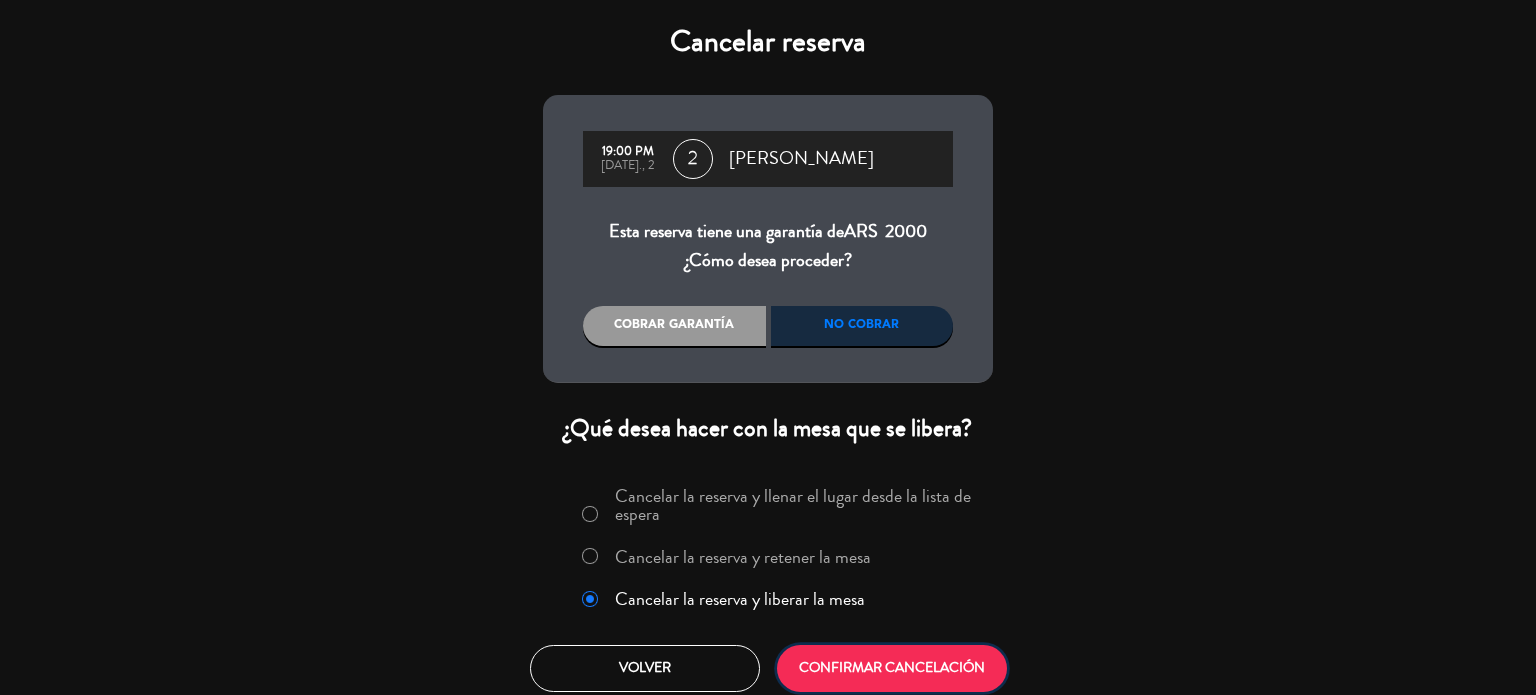 click on "CONFIRMAR CANCELACIÓN" 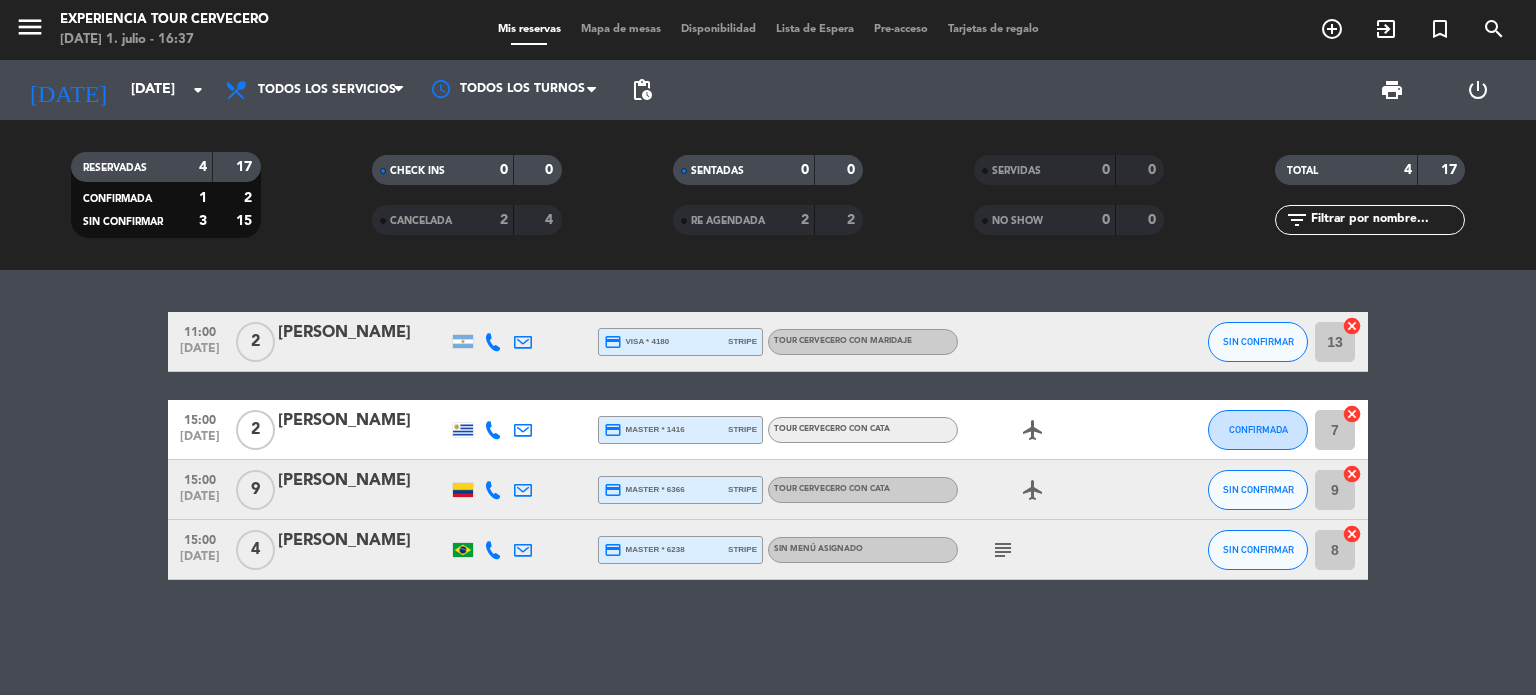 click on "11:00   [DATE]   2   [PERSON_NAME]  credit_card  visa * 4180   stripe   Tour cervecero con maridaje SIN CONFIRMAR 13  cancel   15:00   [DATE]   2   [PERSON_NAME]  credit_card  master * 1416   stripe   Tour cervecero con cata  airplanemode_active  CONFIRMADA 7  cancel   15:00   [DATE]   9   [PERSON_NAME]  credit_card  master * 6366   stripe   Tour cervecero con cata  airplanemode_active  SIN CONFIRMAR 9  cancel   15:00   [DATE]   4   [PERSON_NAME]  credit_card  master * 6238   stripe  Sin menú asignado  subject  SIN CONFIRMAR 8  cancel" 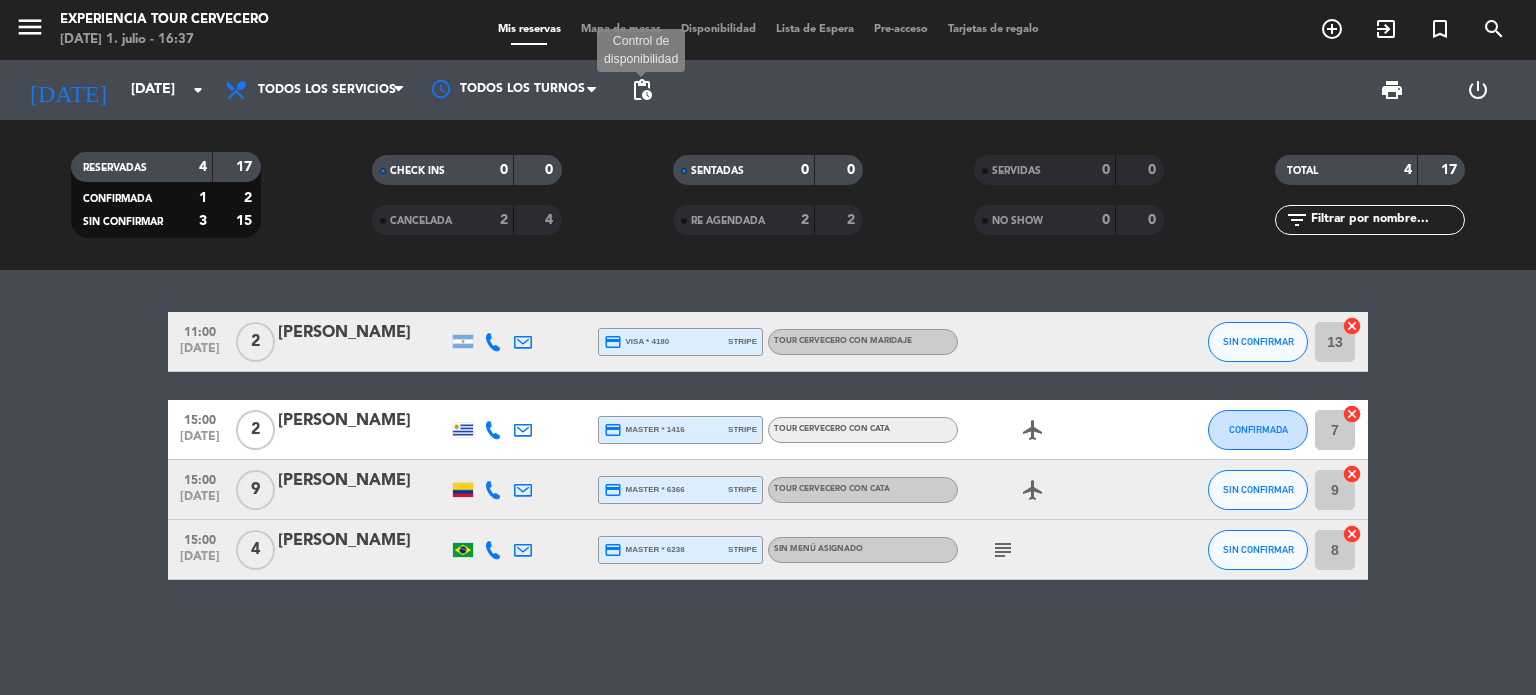 click on "pending_actions" 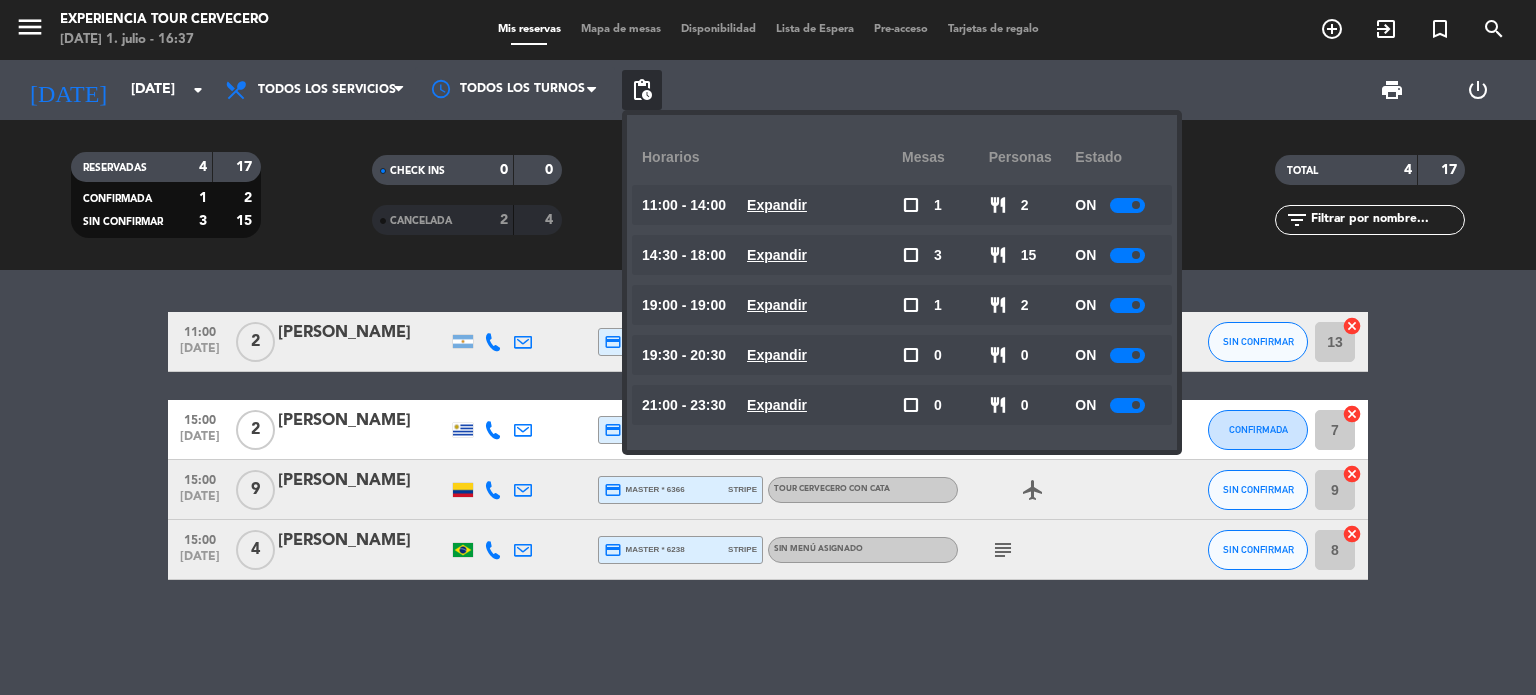 click on "pending_actions" 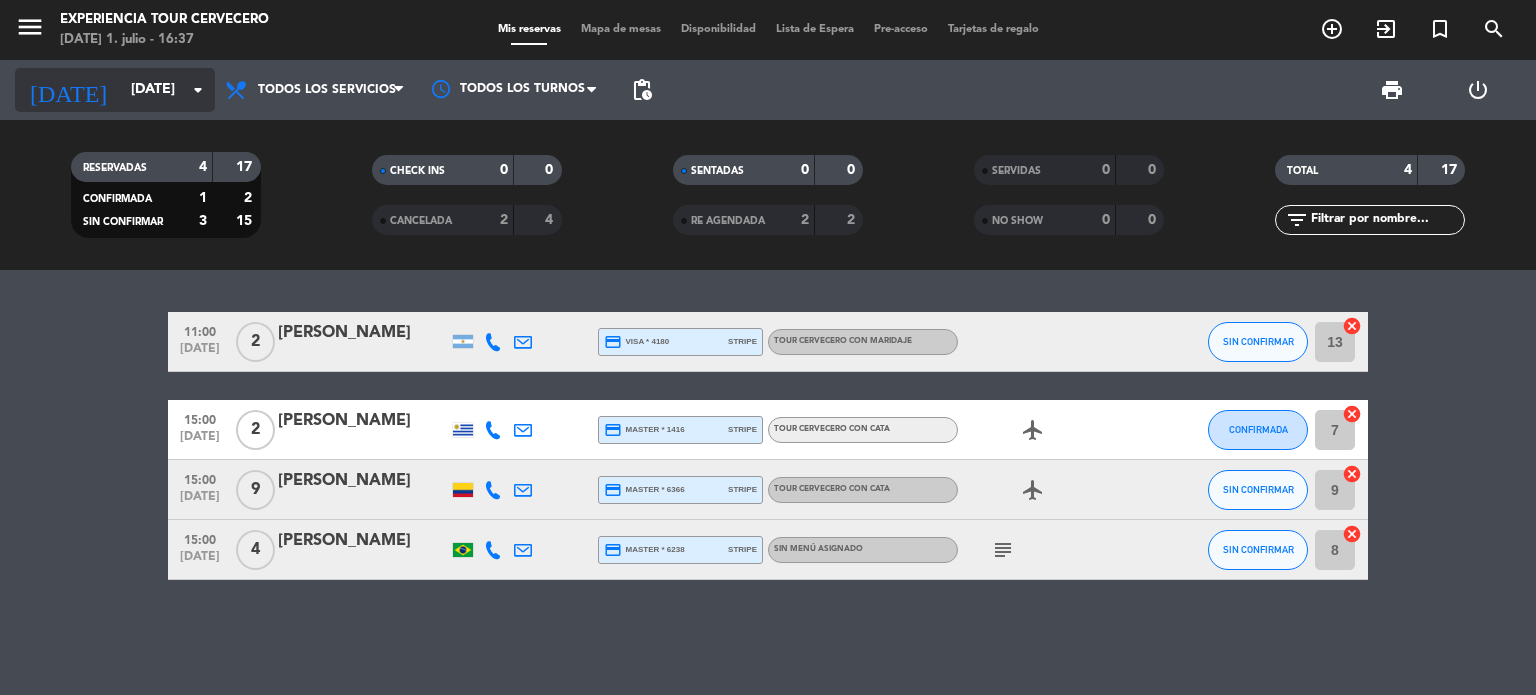 click on "[DATE]" 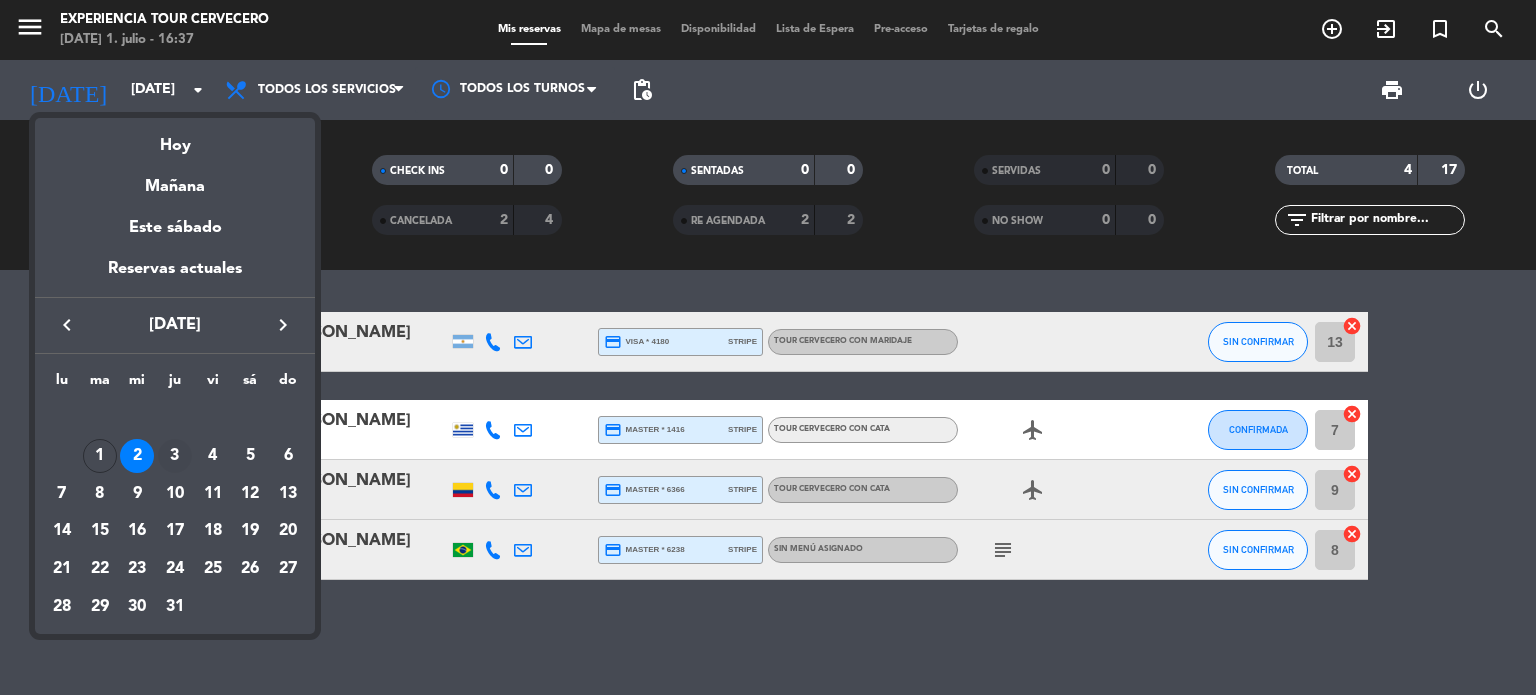 click on "3" at bounding box center (175, 456) 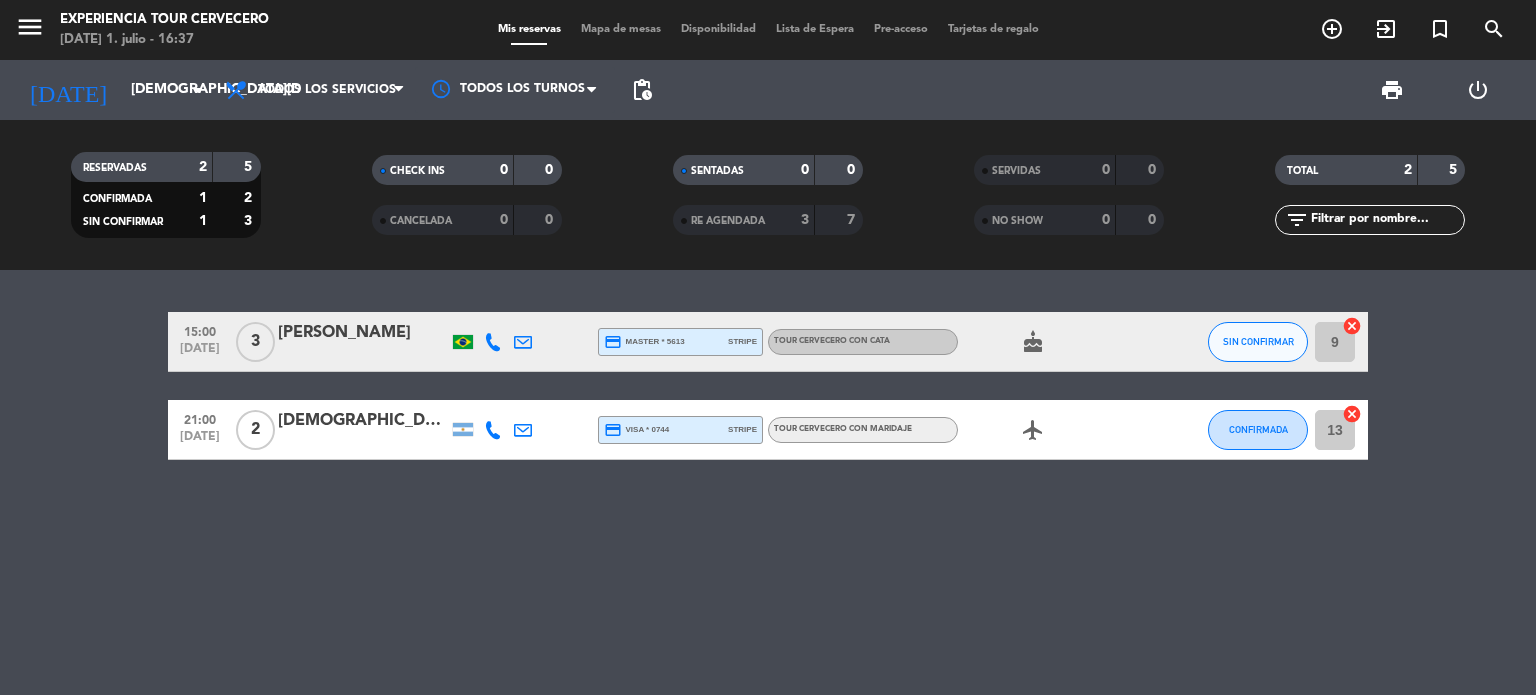 click on "15:00   [DATE]   3   [PERSON_NAME]  credit_card  master * 5613   stripe   Tour cervecero con cata  cake  SIN CONFIRMAR 9  cancel   21:00   [DATE]   2   [PERSON_NAME]  credit_card  visa * 0744   stripe   Tour cervecero con maridaje  airplanemode_active  CONFIRMADA 13  cancel" 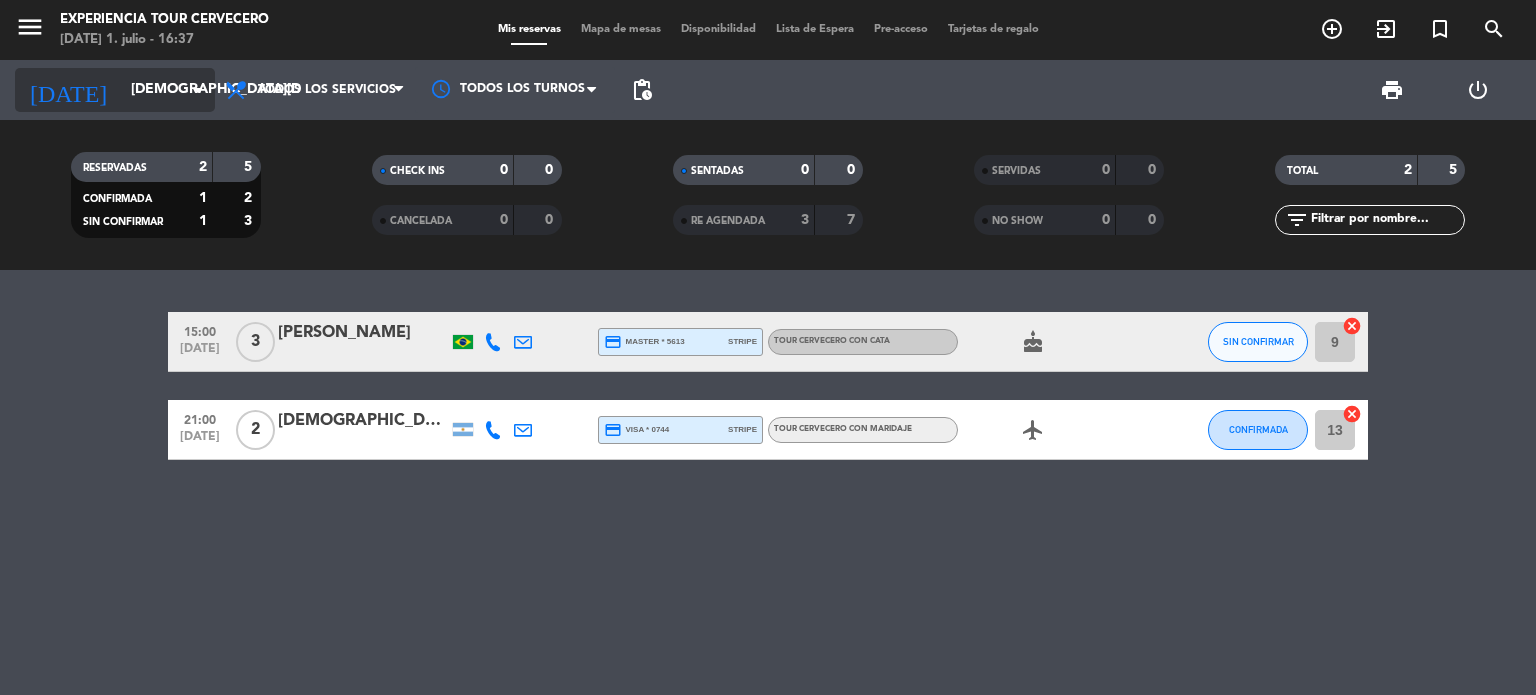 click on "[DEMOGRAPHIC_DATA][DATE]" 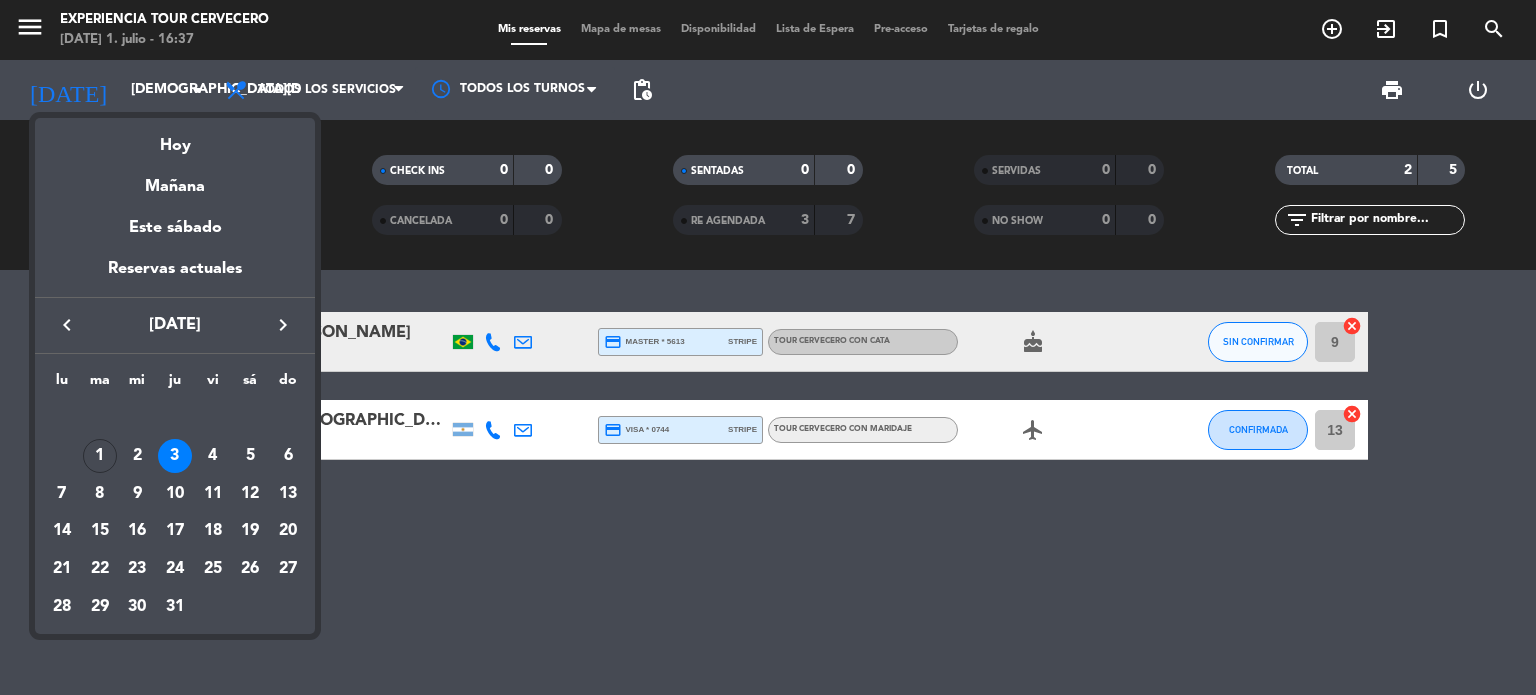 click at bounding box center (768, 347) 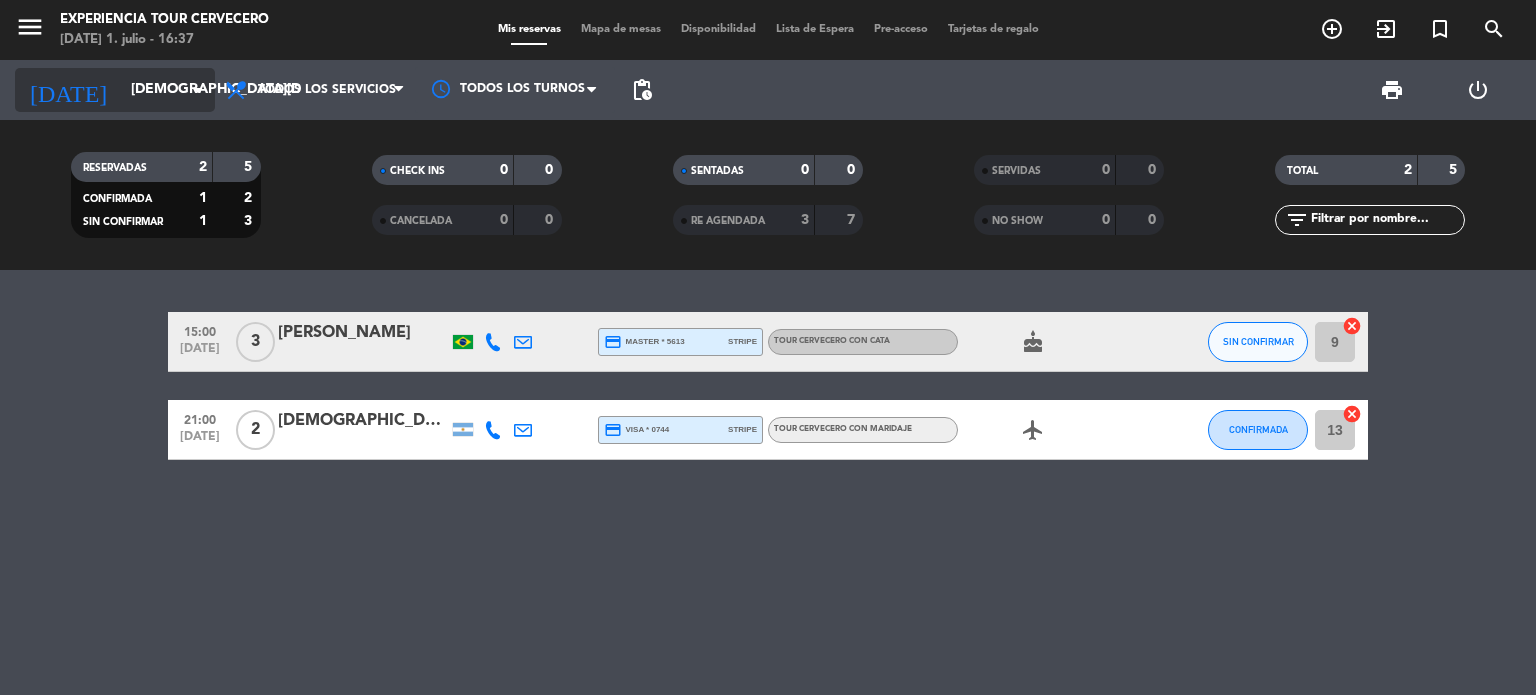 click on "[DEMOGRAPHIC_DATA][DATE]" 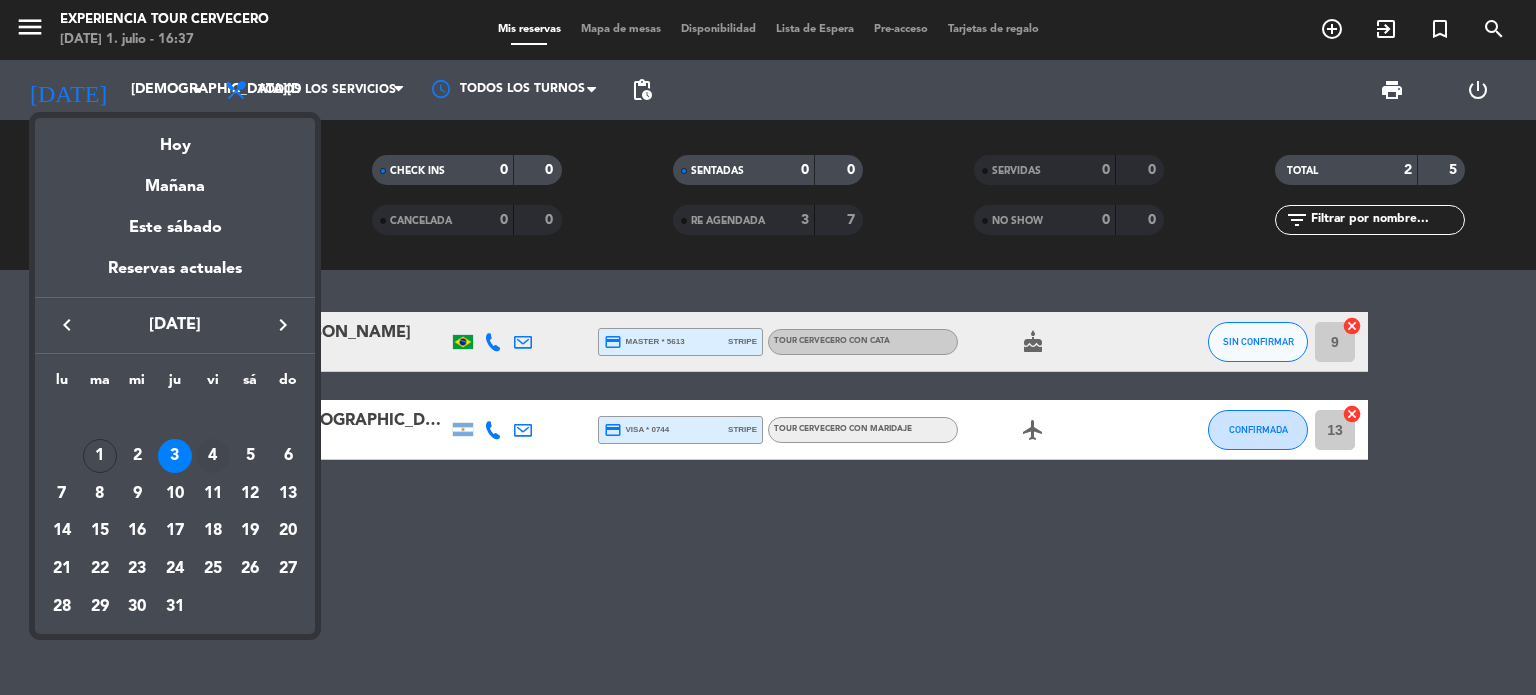 click on "4" at bounding box center (213, 456) 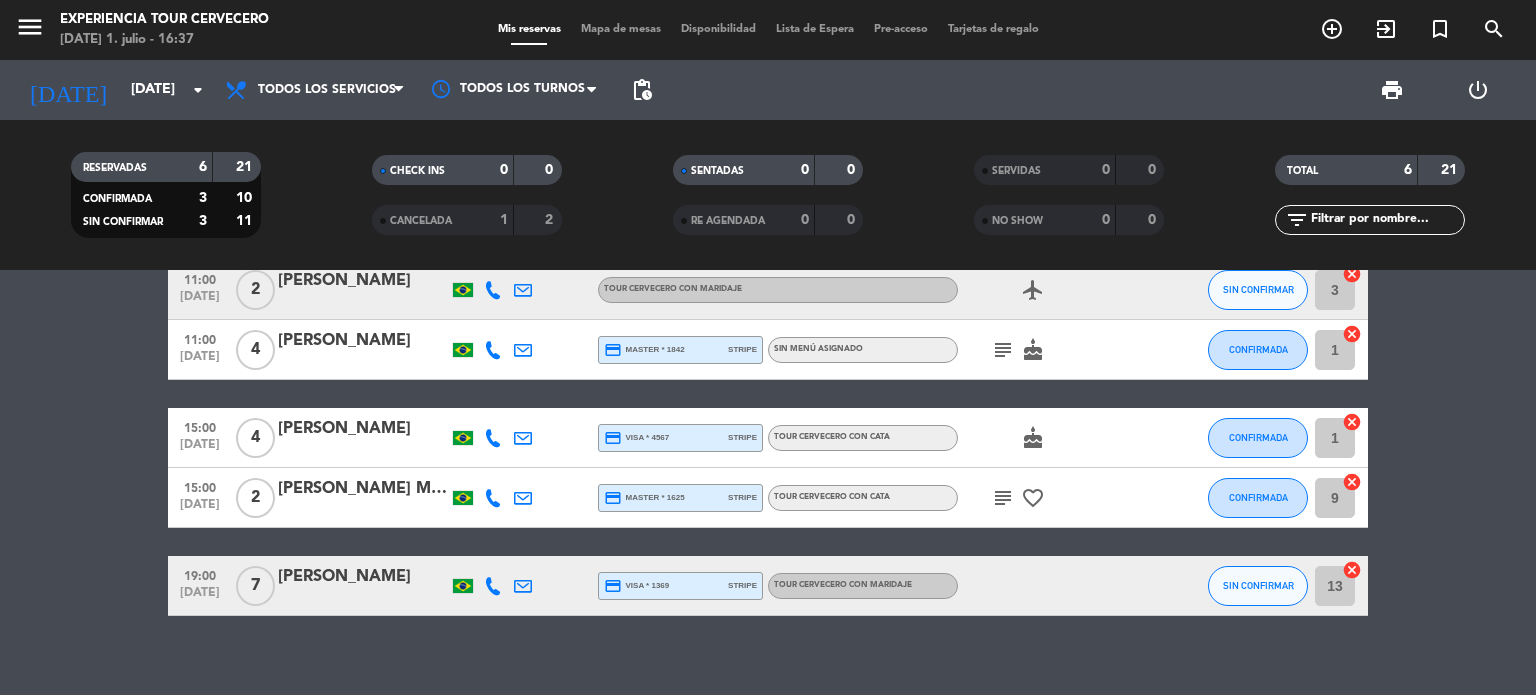 scroll, scrollTop: 44, scrollLeft: 0, axis: vertical 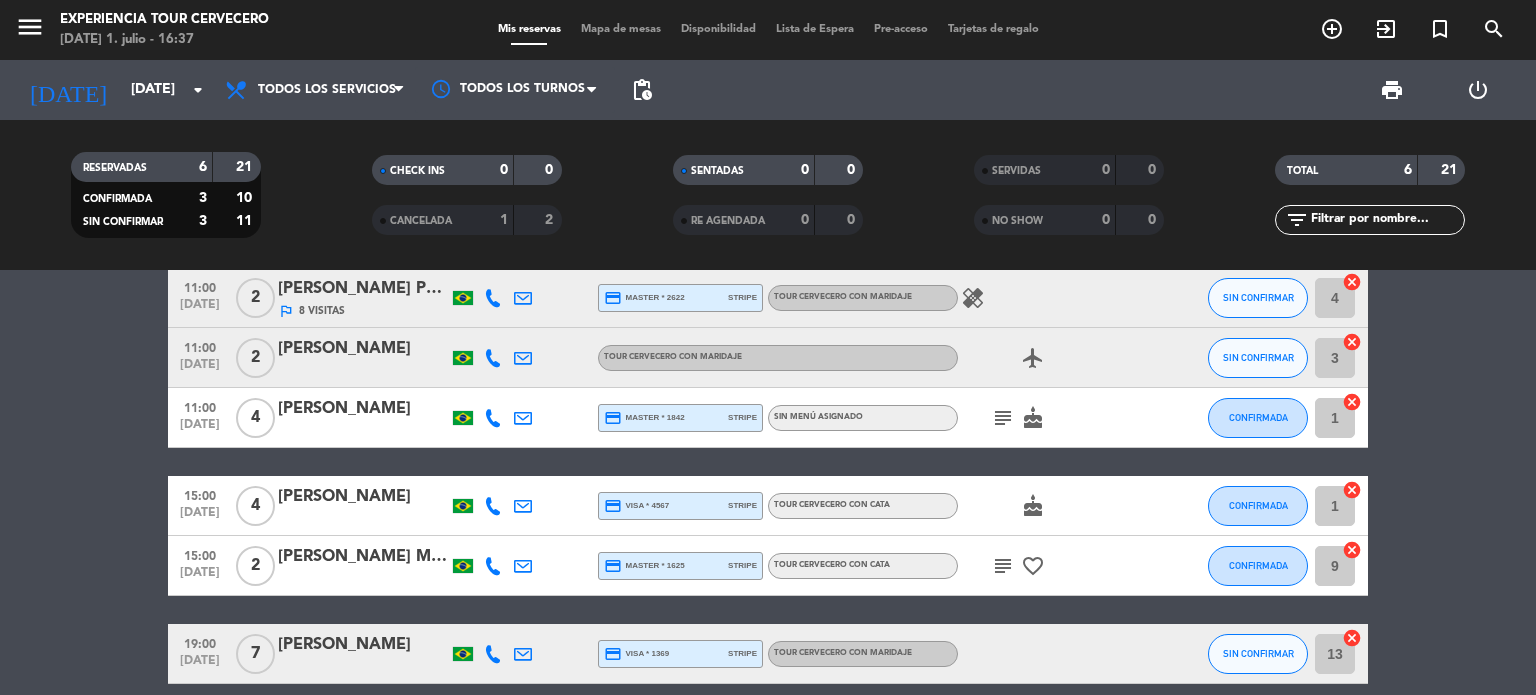 click on "subject" 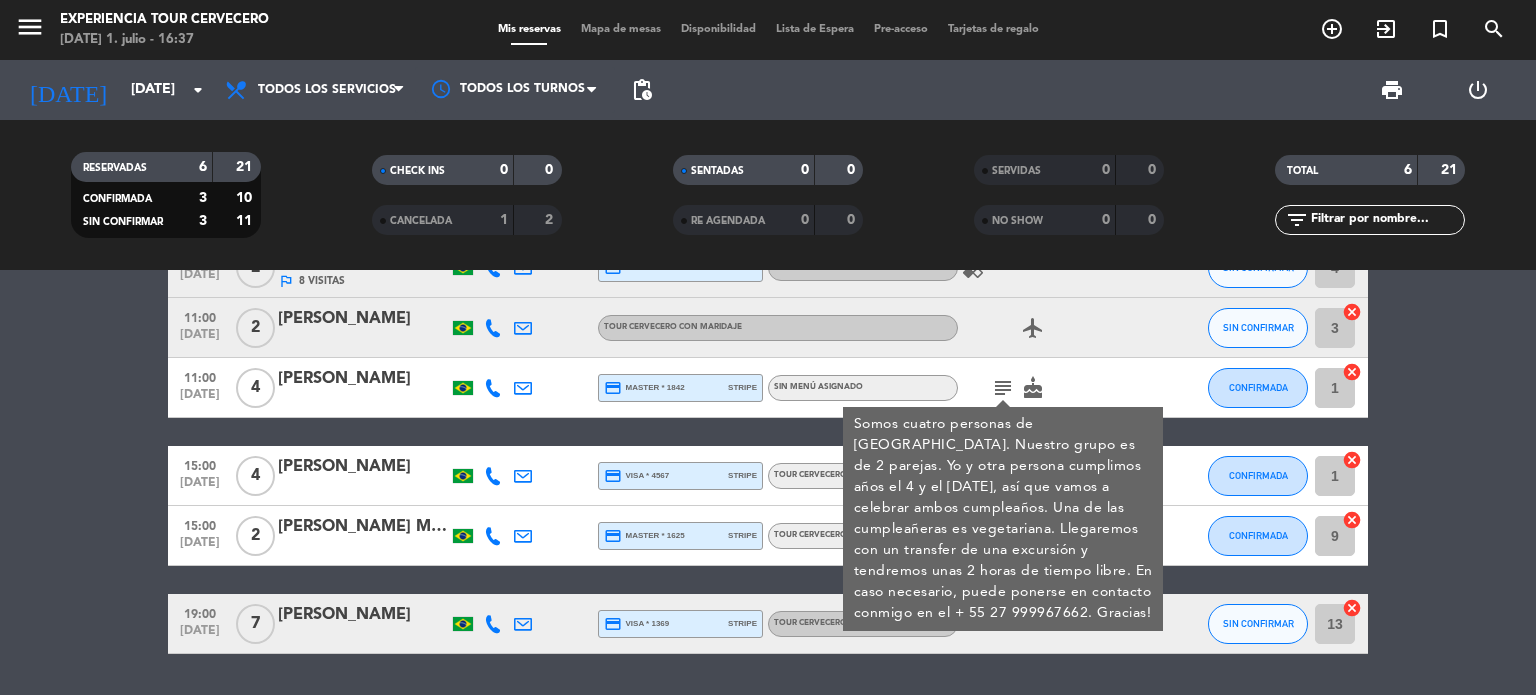 scroll, scrollTop: 76, scrollLeft: 0, axis: vertical 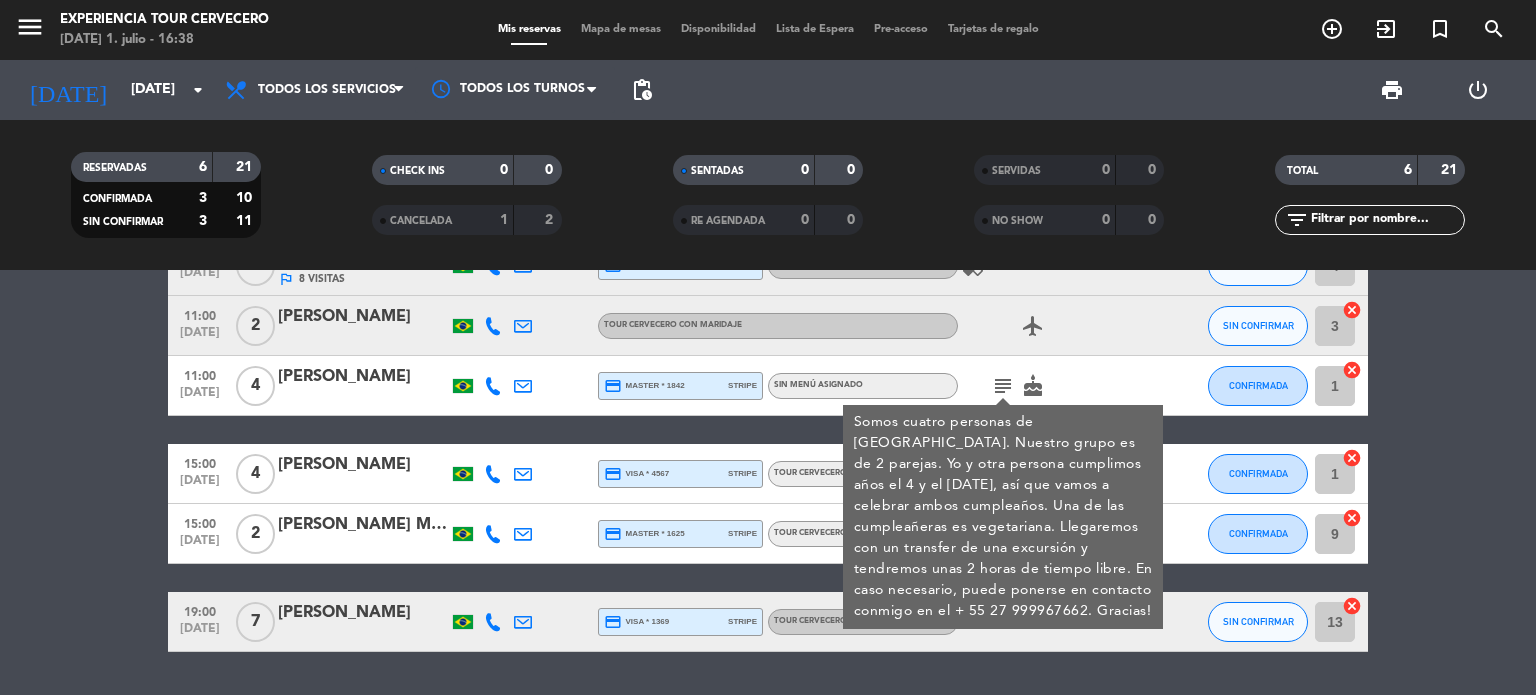 click on "11:00   [DATE]   2   [PERSON_NAME] Proencia [PERSON_NAME]   outlined_flag   8 Visitas  credit_card  master * 2622   stripe   Tour cervecero con maridaje  healing  SIN CONFIRMAR 4  cancel   11:00   [DATE]   2   [PERSON_NAME]   Tour cervecero con maridaje  airplanemode_active  SIN CONFIRMAR 3  cancel   11:00   [DATE]   4   [PERSON_NAME]  credit_card  master * 1842   stripe  Sin menú asignado  subject  Somos cuatro personas de [GEOGRAPHIC_DATA]. Nuestro grupo es de 2 parejas. Yo y otra persona cumplimos años el 4 y el [DATE], así que vamos a celebrar ambos cumpleaños. Una de las cumpleañeras es vegetariana.
Llegaremos con un transfer de una excursión y tendremos unas 2 horas de tiempo libre. En caso necesario, puede ponerse en contacto conmigo en el + 55 27 999967662. Gracias!  cake  CONFIRMADA 1  cancel   15:00   [DATE]   4   [PERSON_NAME]  credit_card  visa * 4567   stripe   Tour cervecero con cata  cake  CONFIRMADA 1  cancel   15:00   [DATE]   2   [PERSON_NAME] Meninea [PERSON_NAME]  credit_card  stripe  9  7" 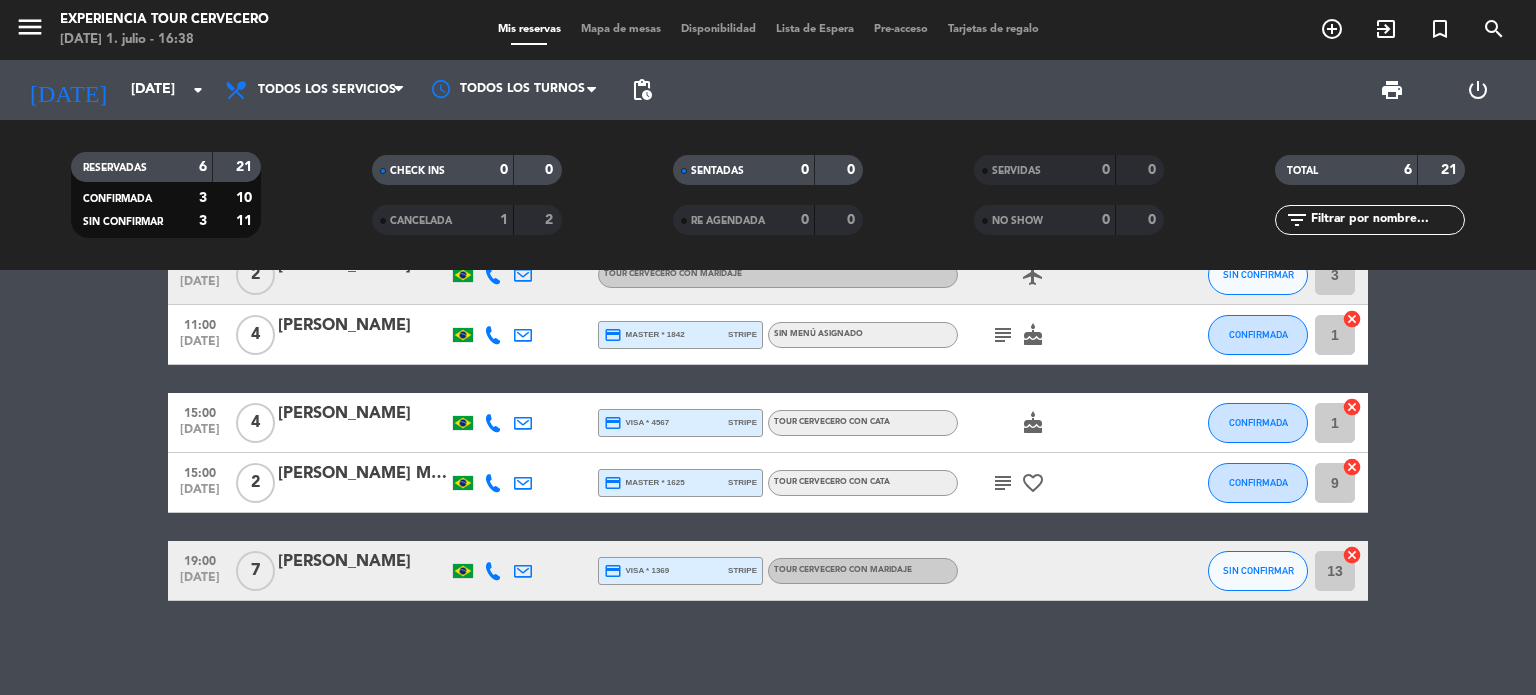 scroll, scrollTop: 132, scrollLeft: 0, axis: vertical 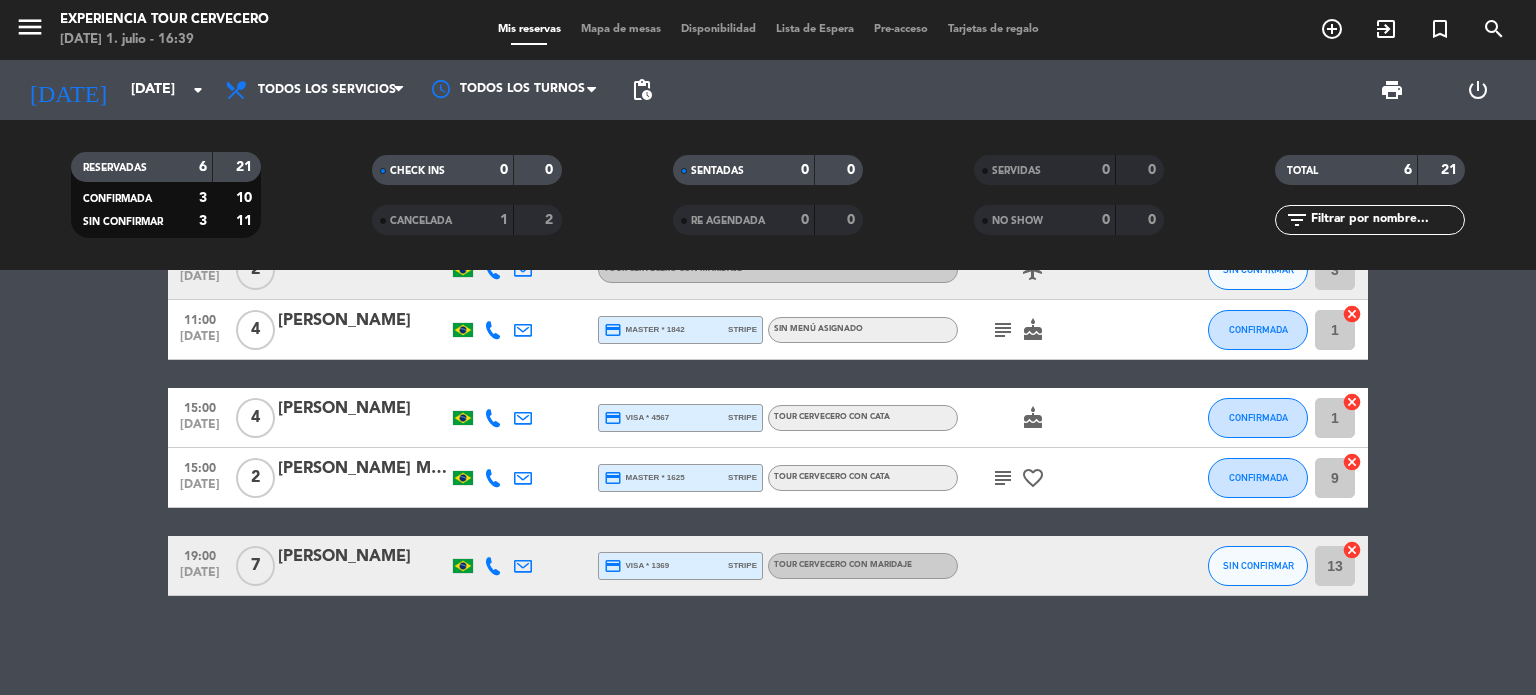 click on "11:00   [DATE]   2   [PERSON_NAME] Proencia [PERSON_NAME]   outlined_flag   8 Visitas  credit_card  master * 2622   stripe   Tour cervecero con maridaje  healing  SIN CONFIRMAR 4  cancel   11:00   [DATE]   2   [PERSON_NAME]   Tour cervecero con maridaje  airplanemode_active  SIN CONFIRMAR 3  cancel   11:00   [DATE]   4   [PERSON_NAME]  credit_card  master * 1842   stripe  Sin menú asignado  subject   cake  CONFIRMADA 1  cancel   15:00   [DATE]   4   [PERSON_NAME]  credit_card  visa * 4567   stripe   Tour cervecero con cata  cake  CONFIRMADA 1  cancel   15:00   [DATE]   2   [PERSON_NAME] Meninea [PERSON_NAME]  credit_card  master * 1625   stripe   Tour cervecero con cata  subject   favorite_border  CONFIRMADA 9  cancel   19:00   [DATE]   7   [PERSON_NAME]  credit_card  visa * 1369   stripe   Tour cervecero con maridaje SIN CONFIRMAR 13  cancel" 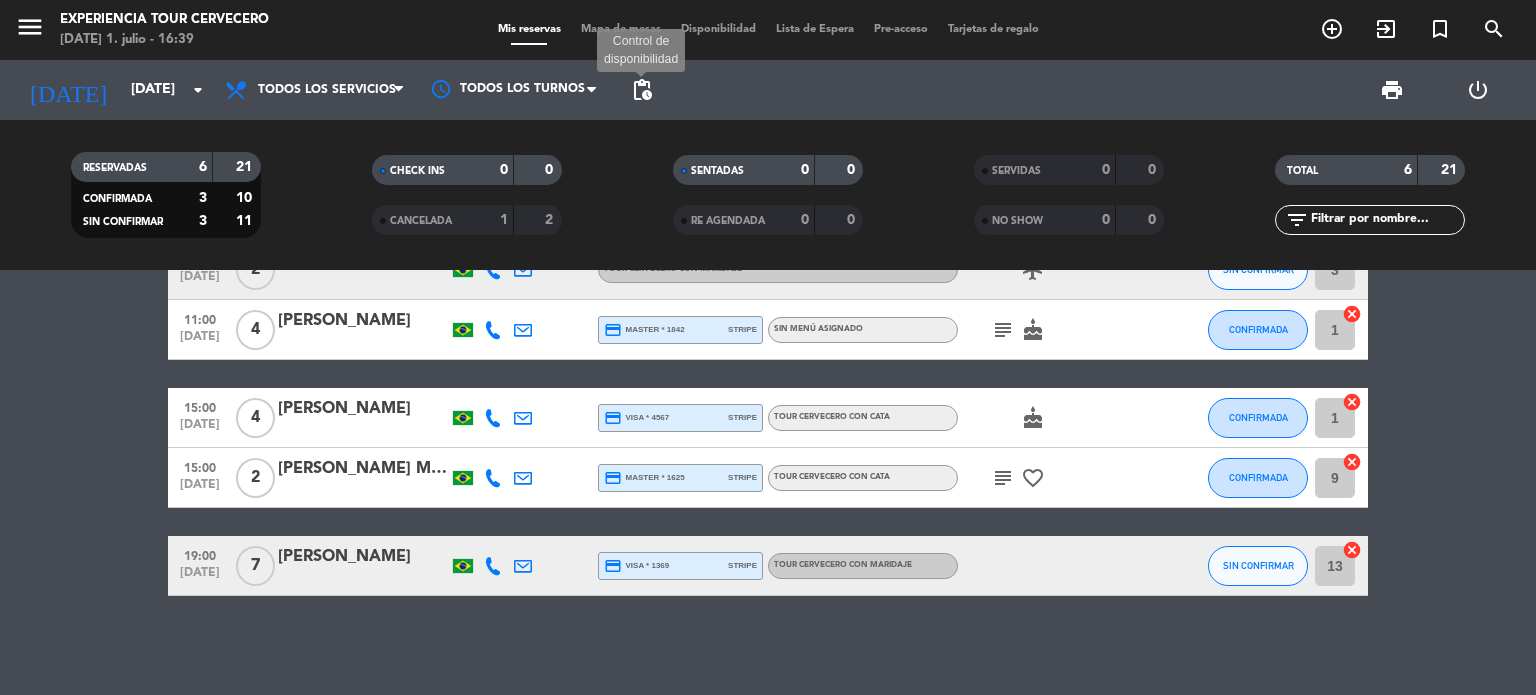 click on "pending_actions" 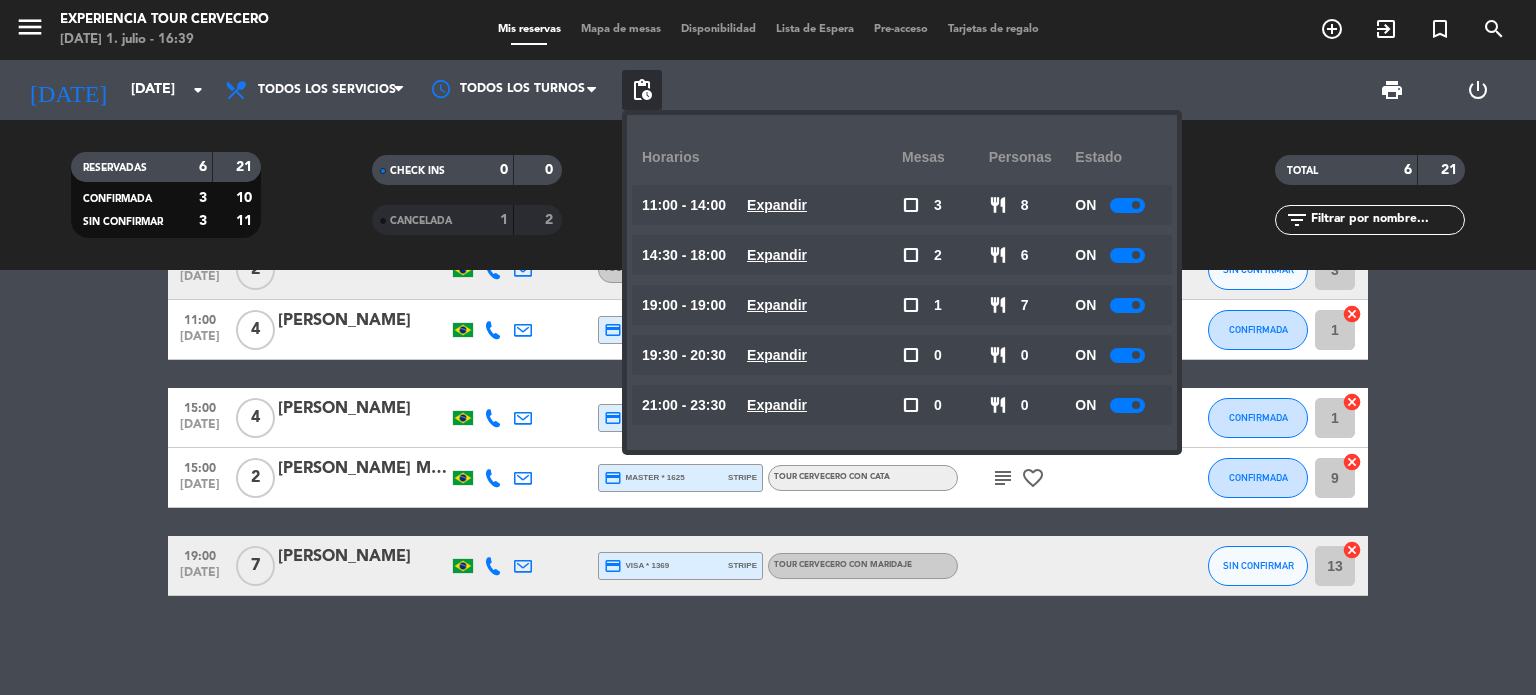 click on "pending_actions" 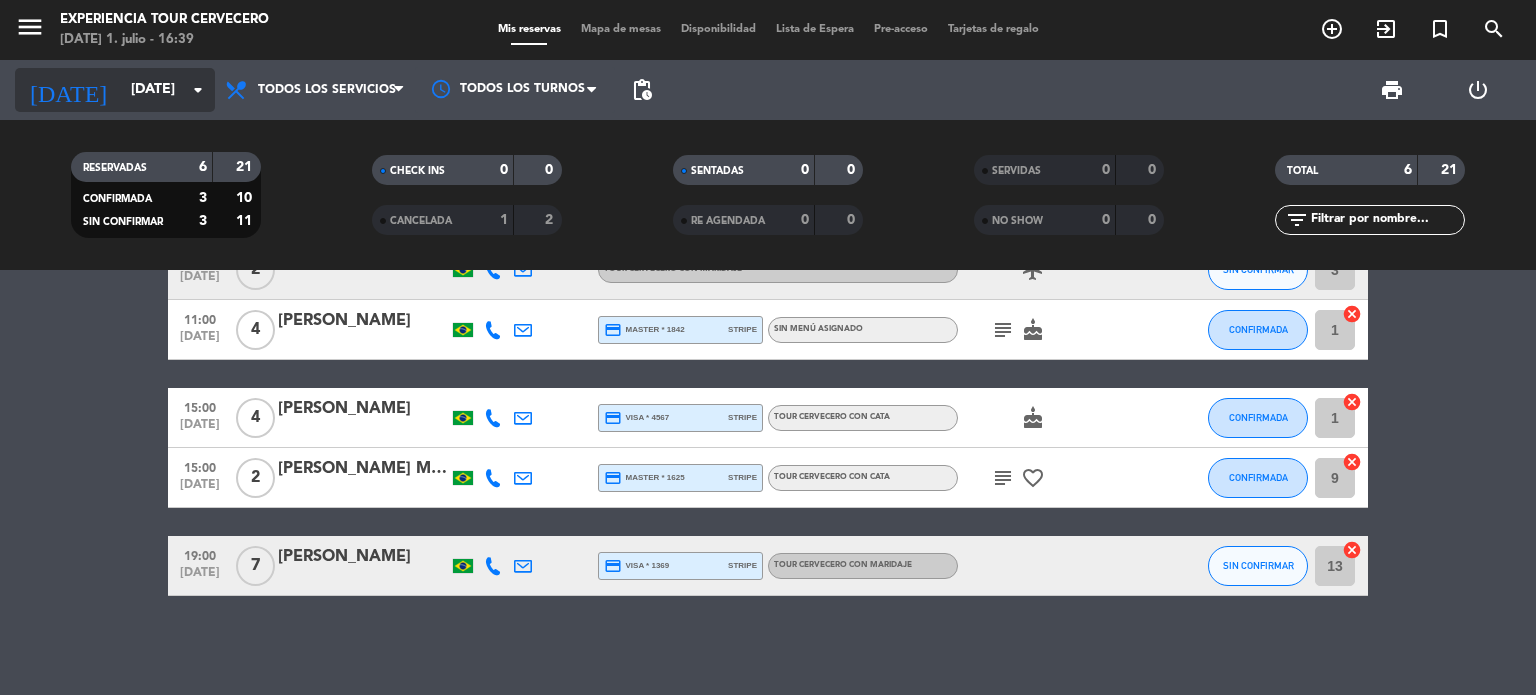 click on "[DATE]" 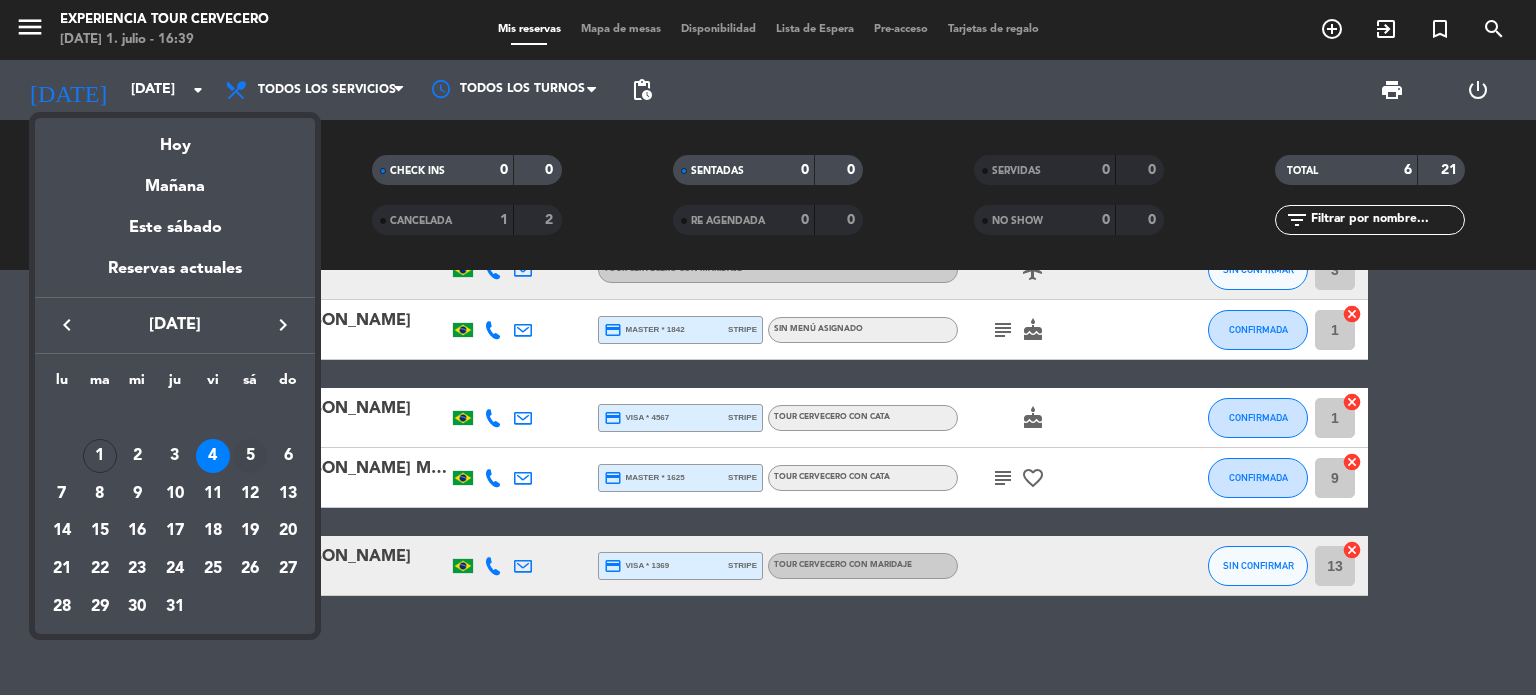 click on "5" at bounding box center (250, 456) 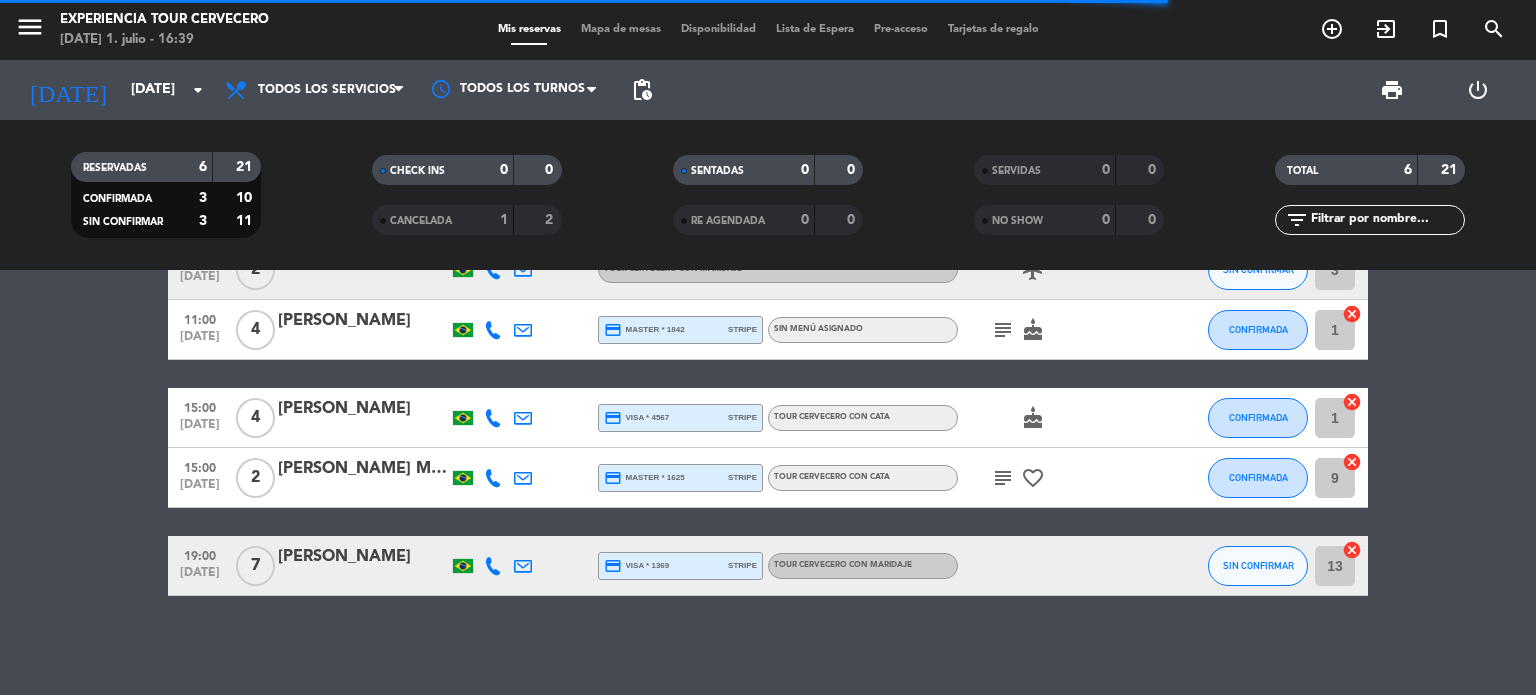 scroll, scrollTop: 0, scrollLeft: 0, axis: both 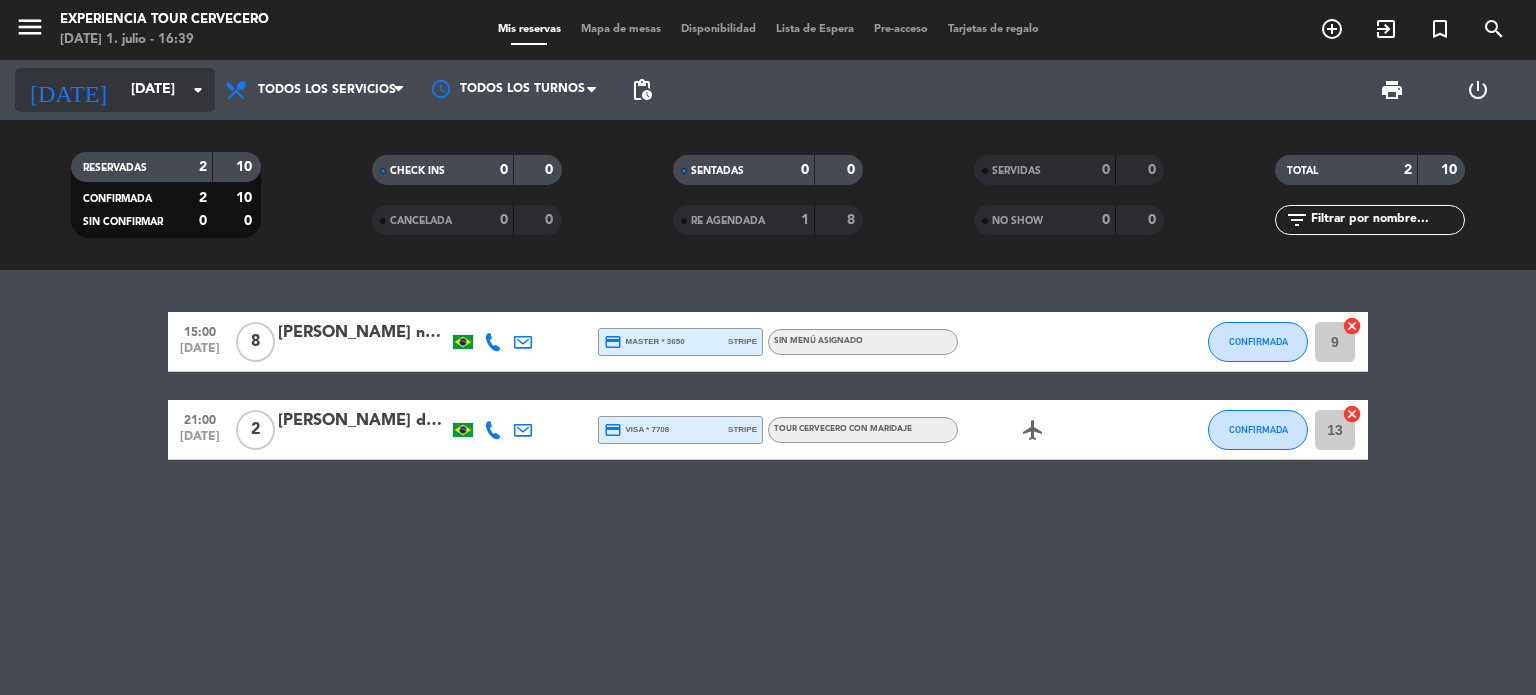 click on "[DATE]" 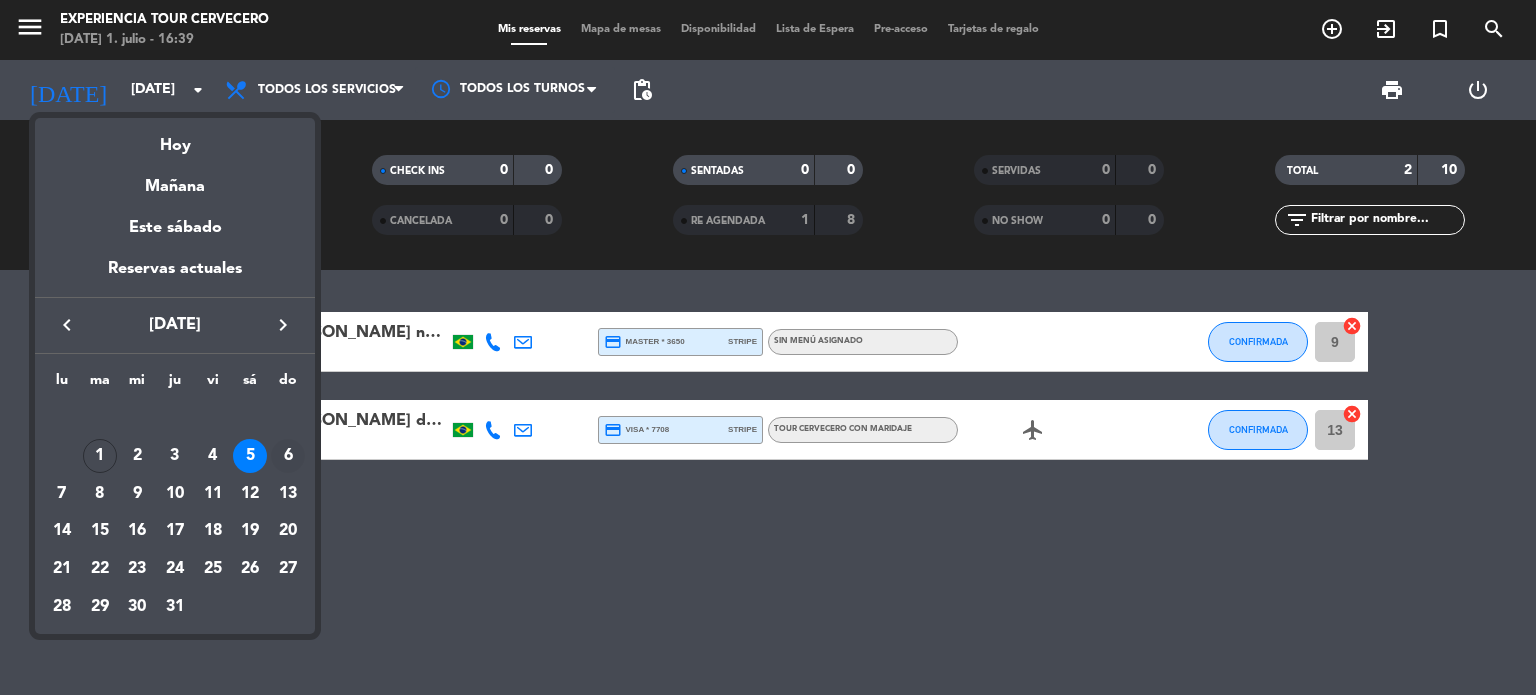 click on "6" at bounding box center (288, 456) 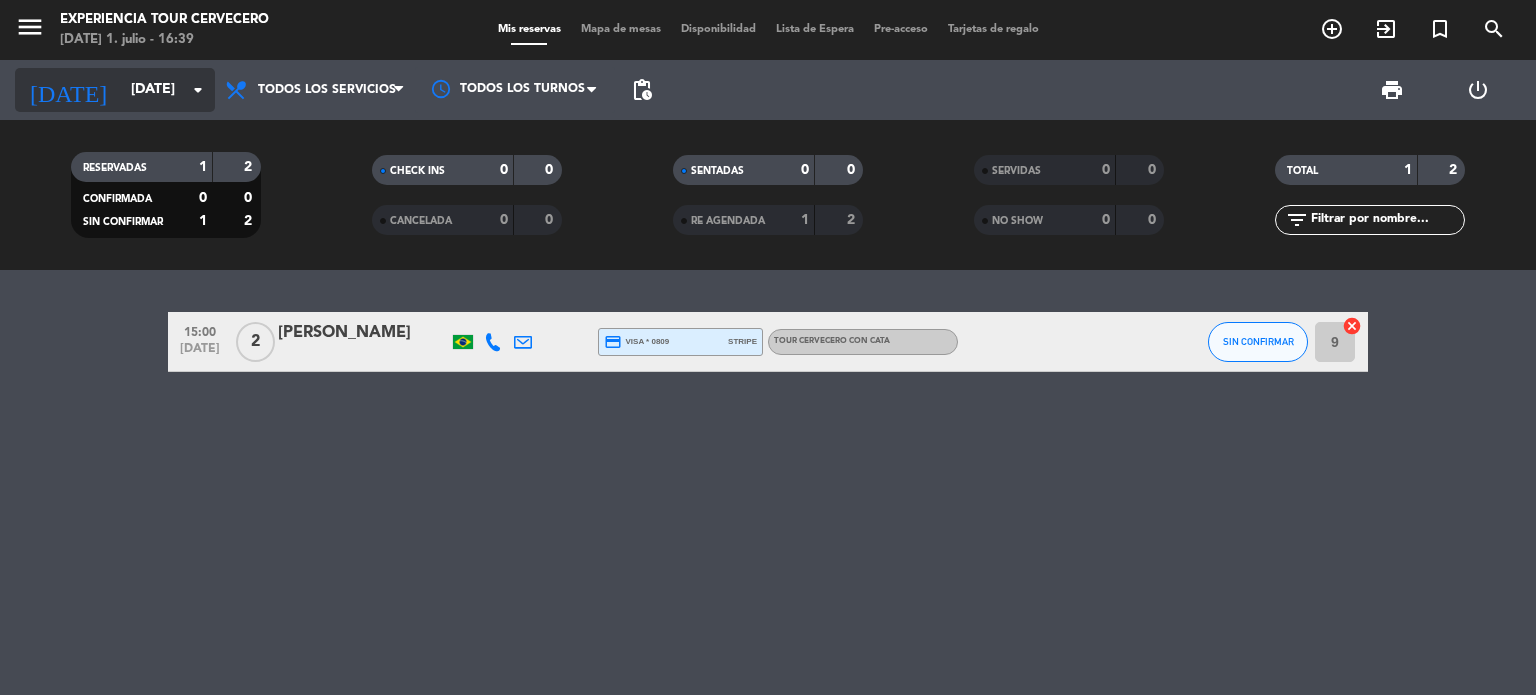 click on "[DATE]" 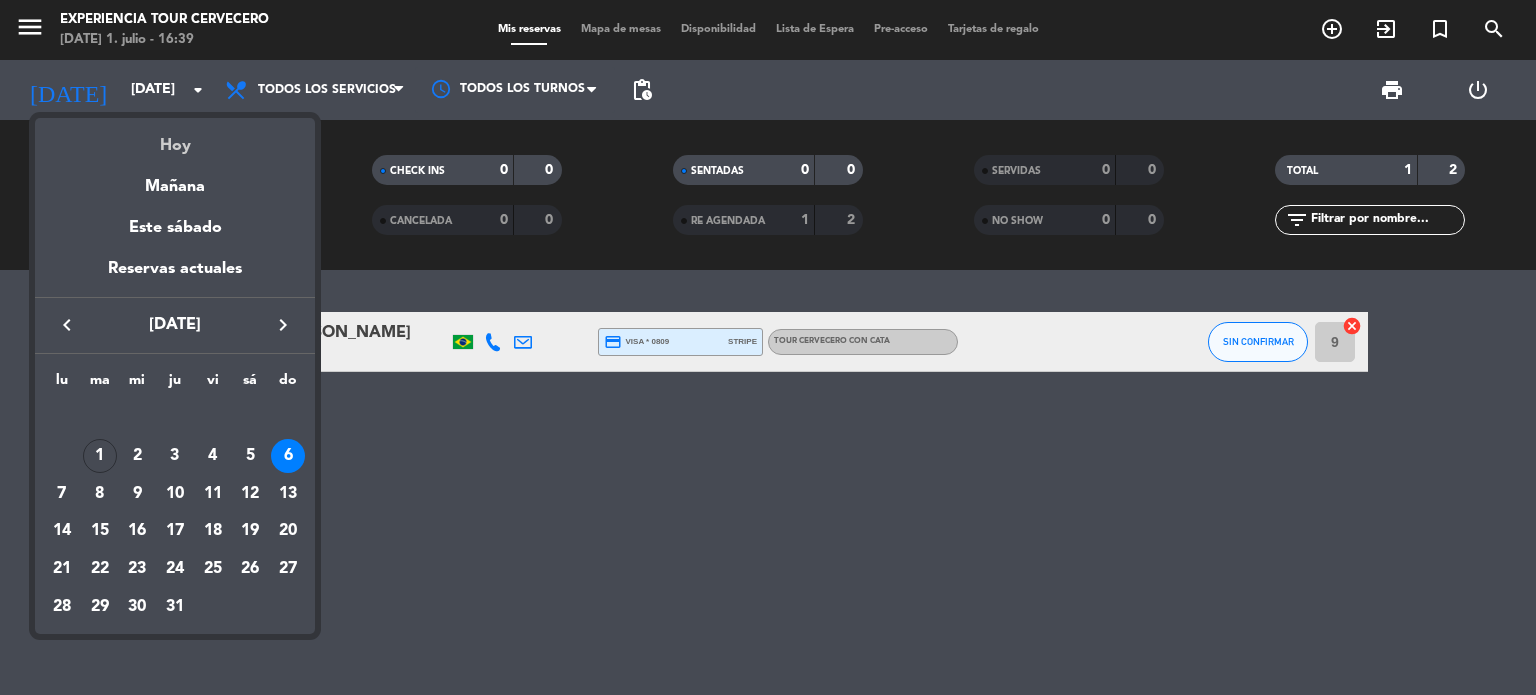 click on "Hoy" at bounding box center [175, 138] 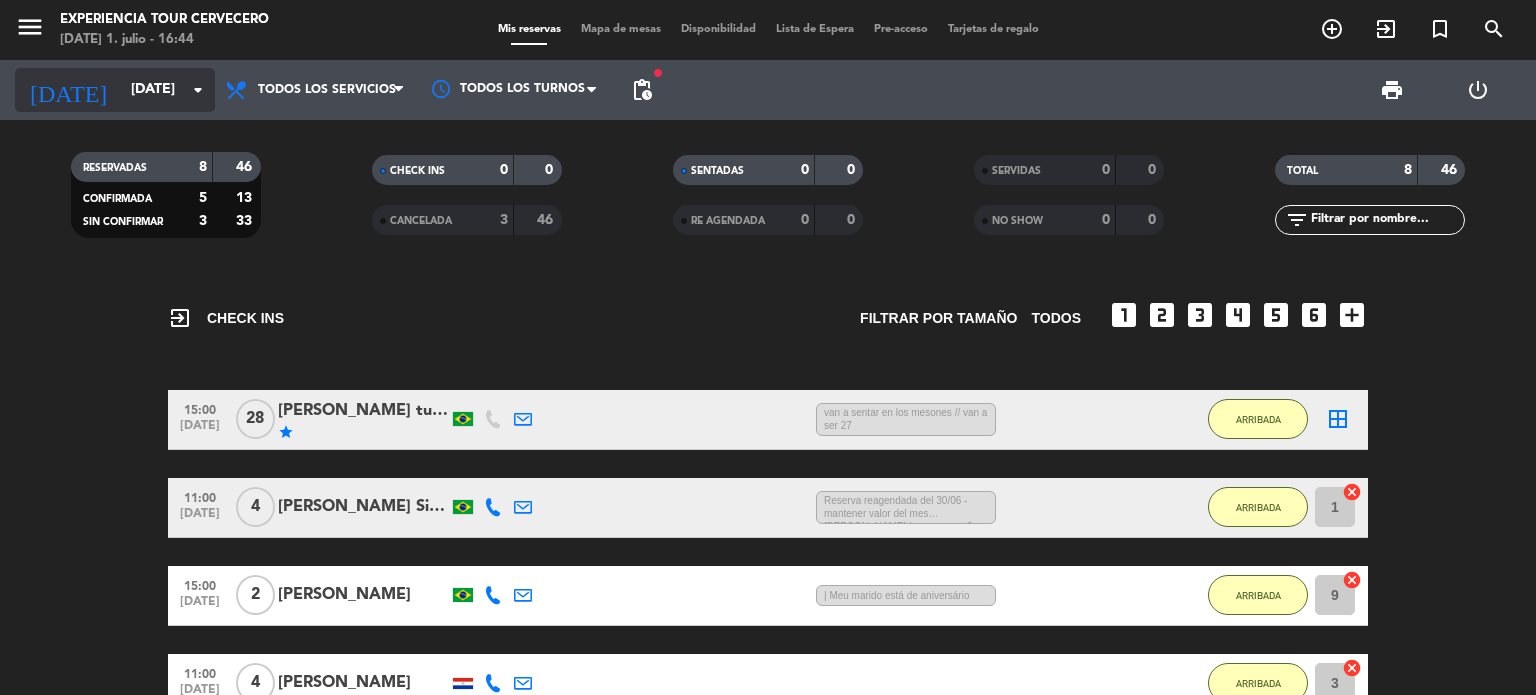 click on "[DATE]" 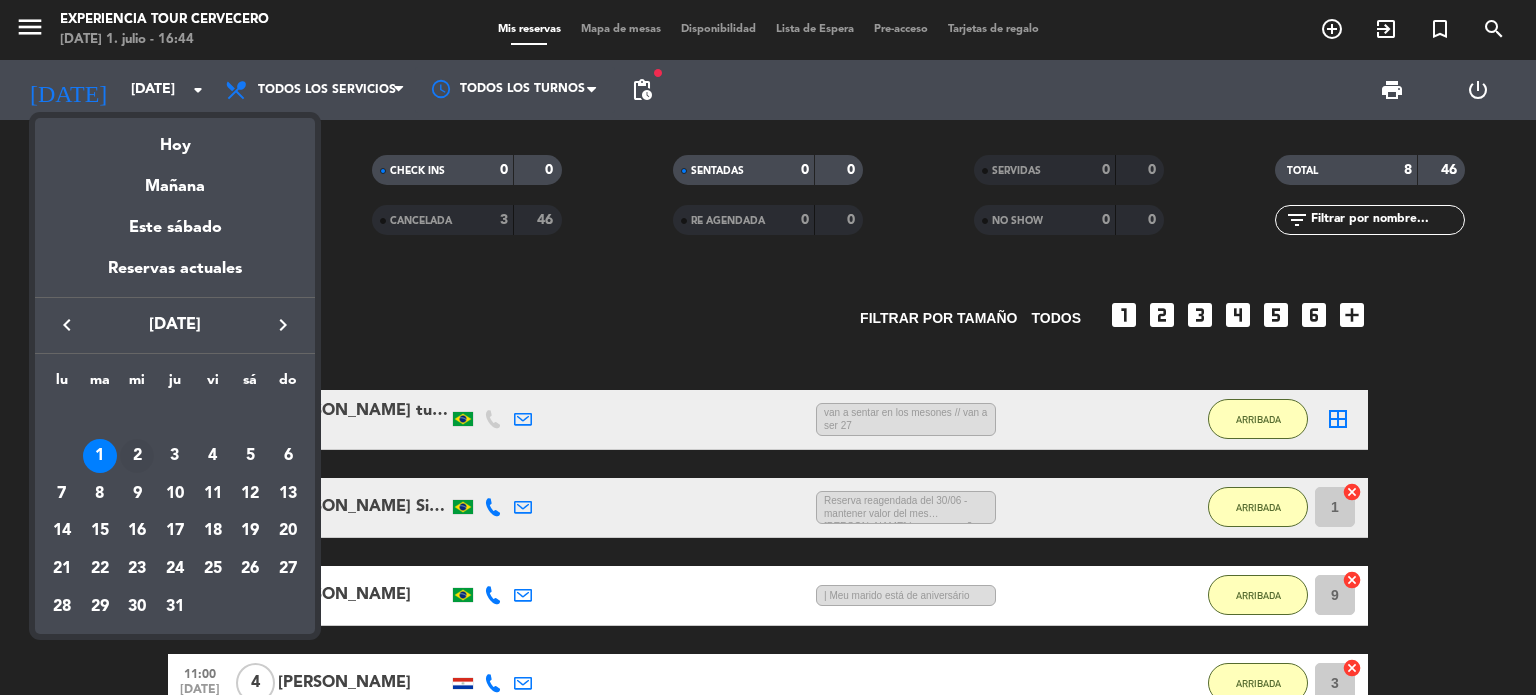 click on "2" at bounding box center (137, 456) 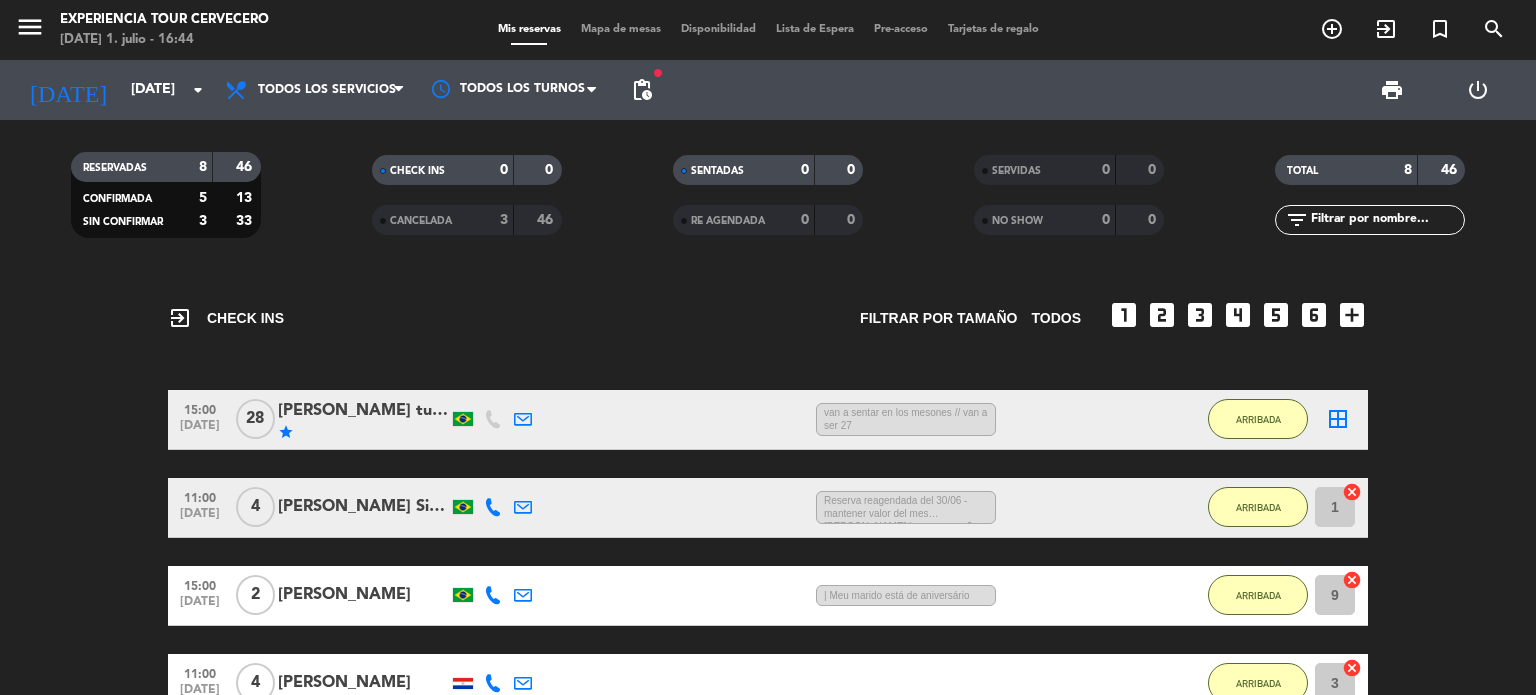type on "[DATE]" 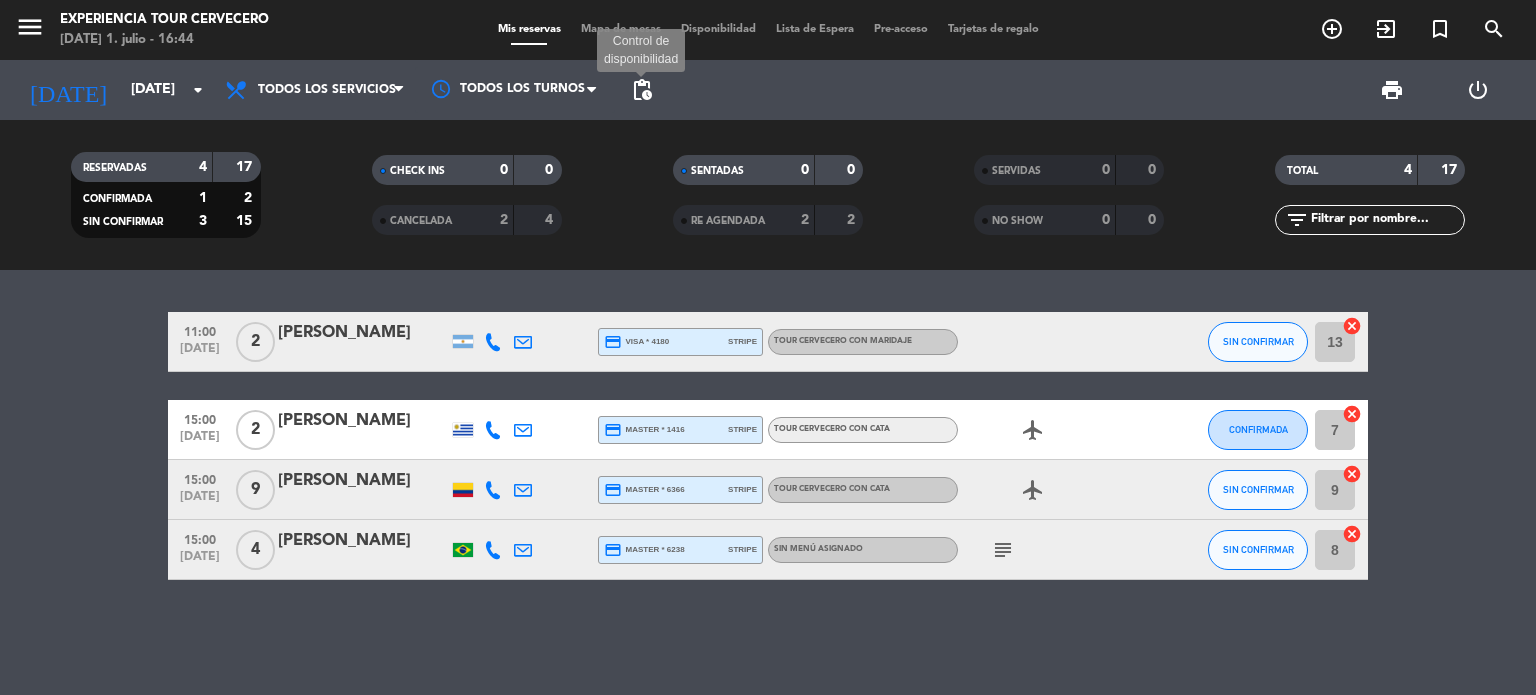 click on "pending_actions" 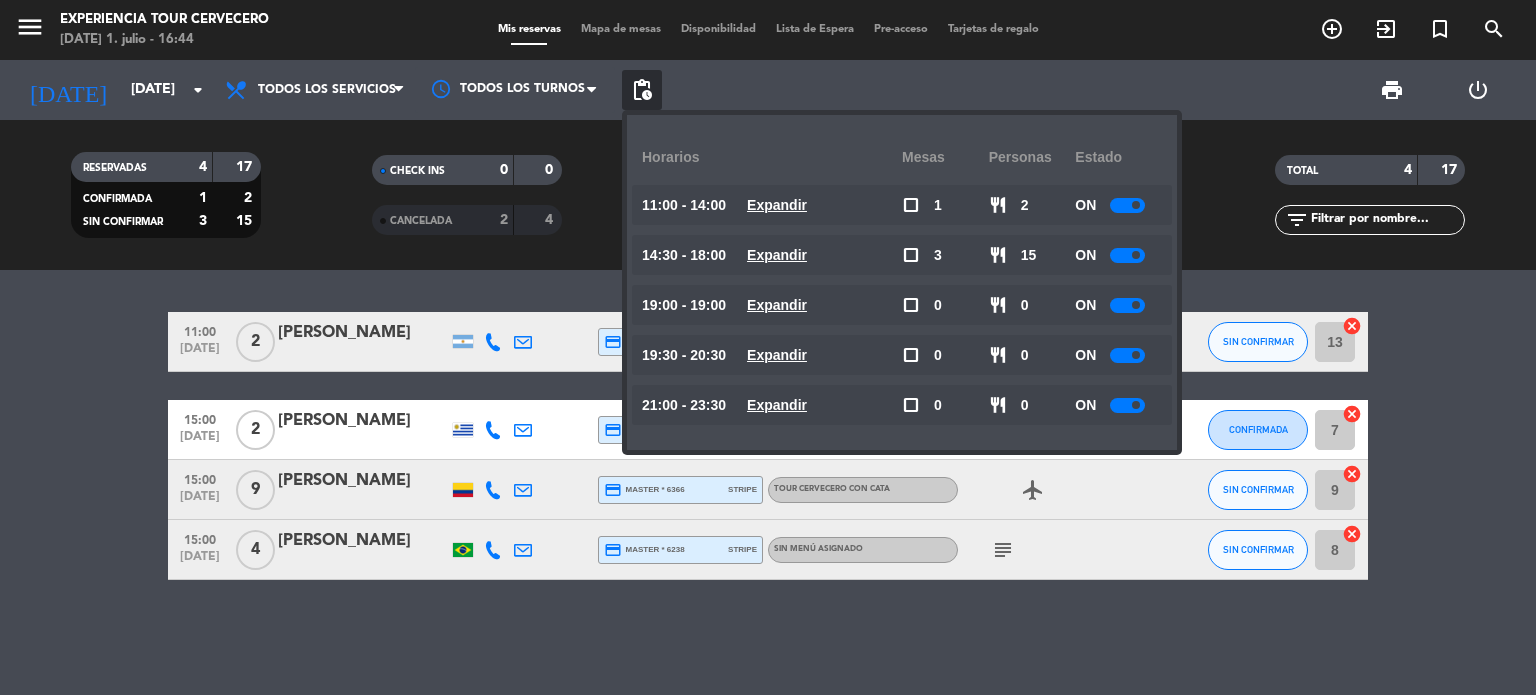 click on "Expandir" 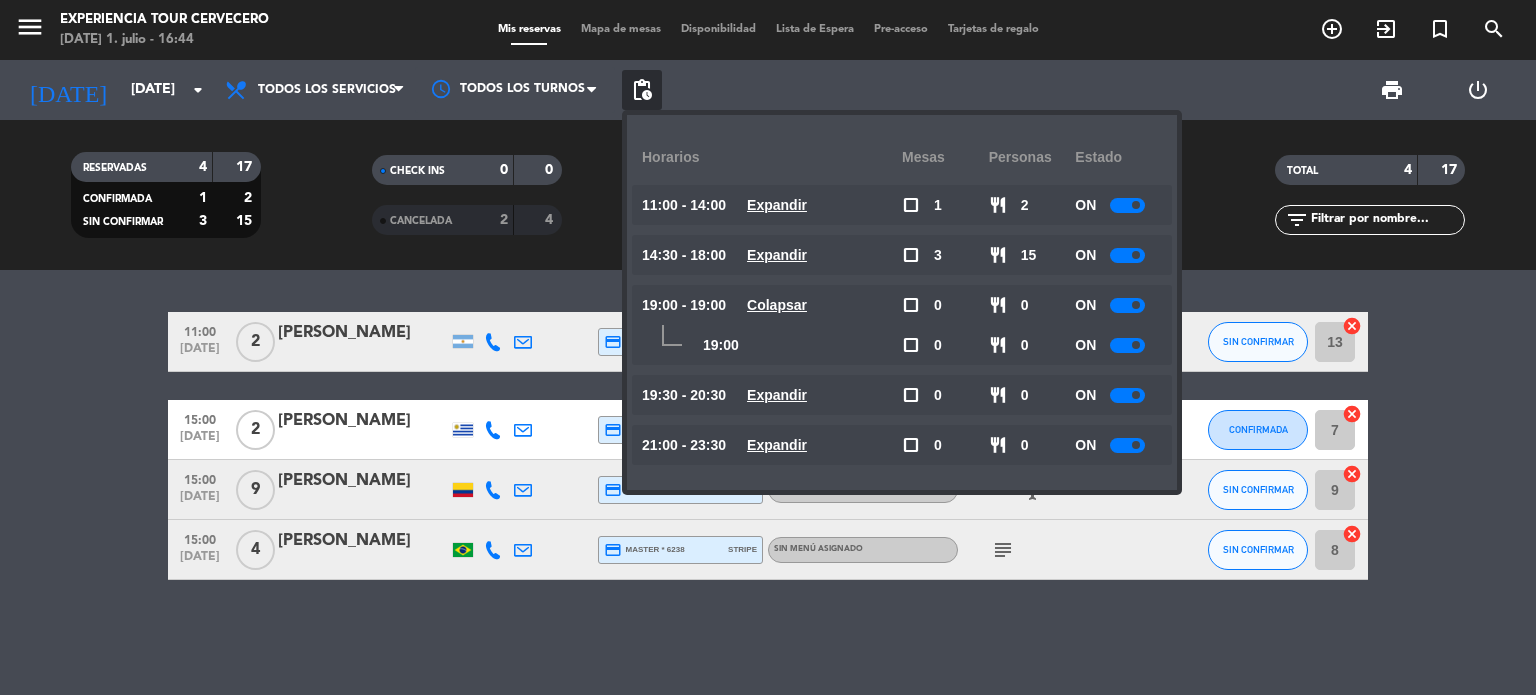 click on "Colapsar" 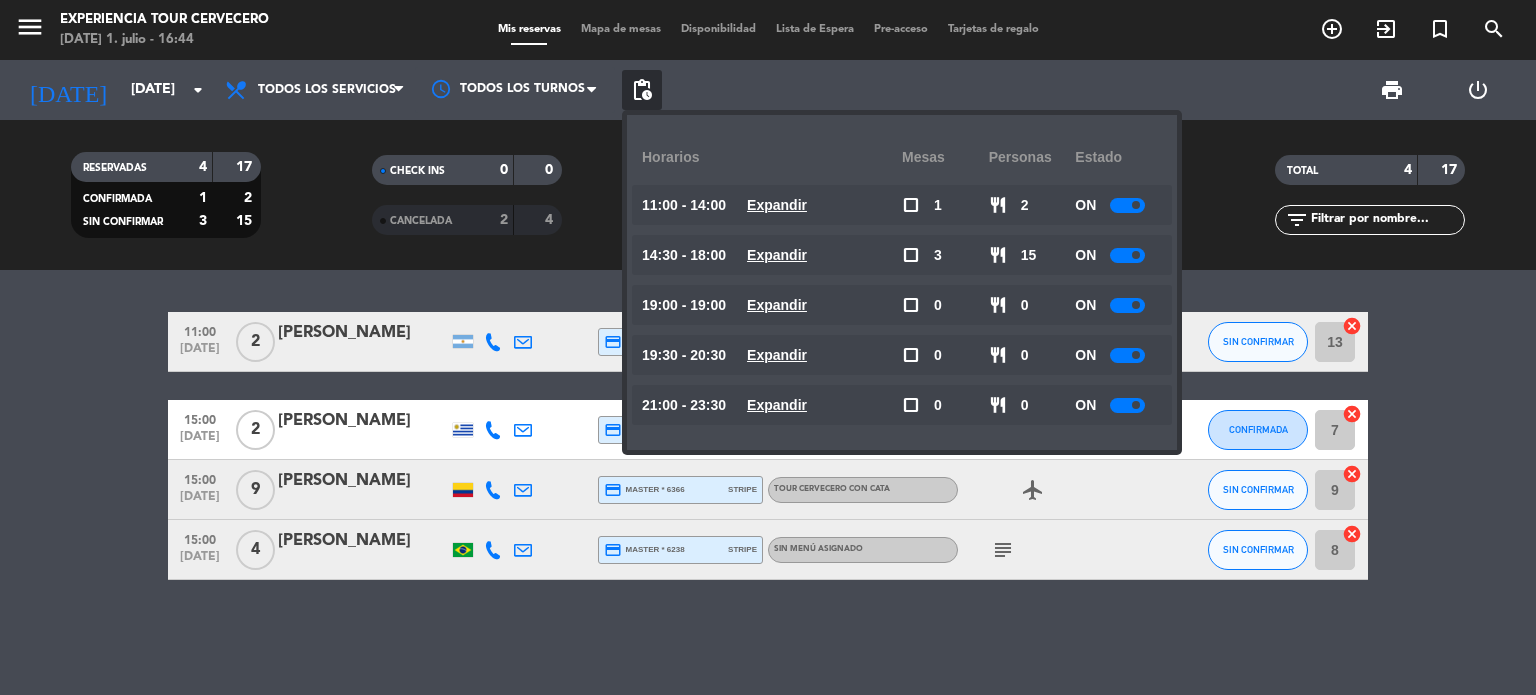 click on "Expandir" 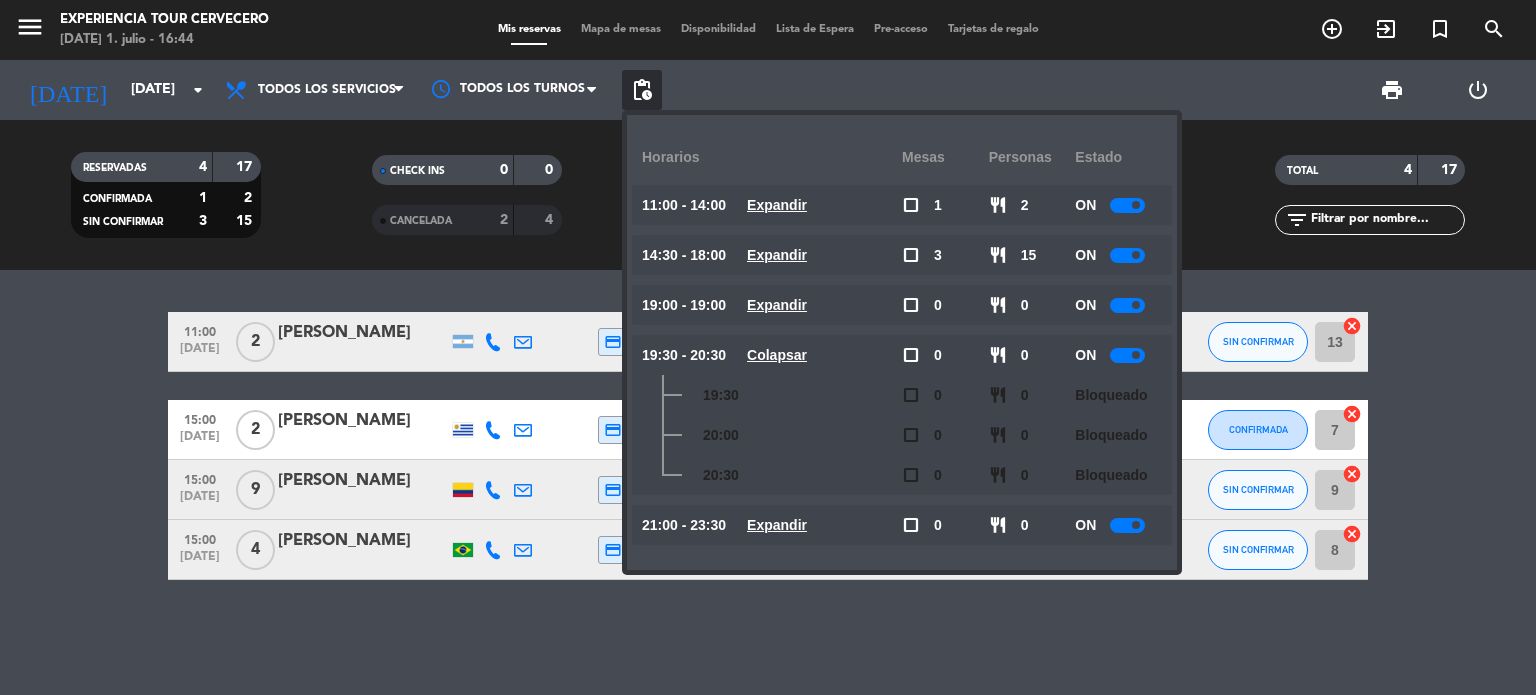 click on "Colapsar" 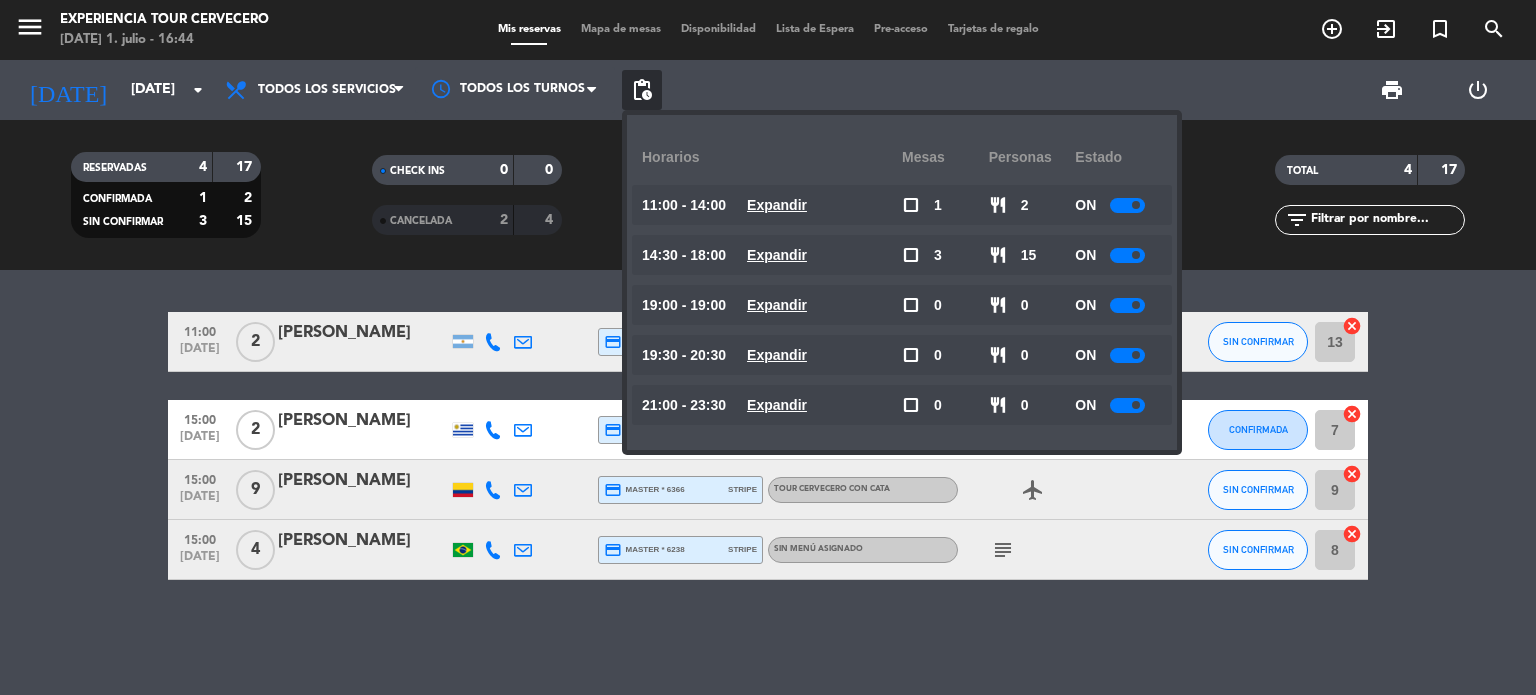 click on "11:00   [DATE]   2   [PERSON_NAME]  credit_card  visa * 4180   stripe   Tour cervecero con maridaje SIN CONFIRMAR 13  cancel   15:00   [DATE]   2   [PERSON_NAME]  credit_card  master * 1416   stripe   Tour cervecero con cata  airplanemode_active  CONFIRMADA 7  cancel   15:00   [DATE]   9   [PERSON_NAME]  credit_card  master * 6366   stripe   Tour cervecero con cata  airplanemode_active  SIN CONFIRMAR 9  cancel   15:00   [DATE]   4   [PERSON_NAME]  credit_card  master * 6238   stripe  Sin menú asignado  subject  SIN CONFIRMAR 8  cancel" 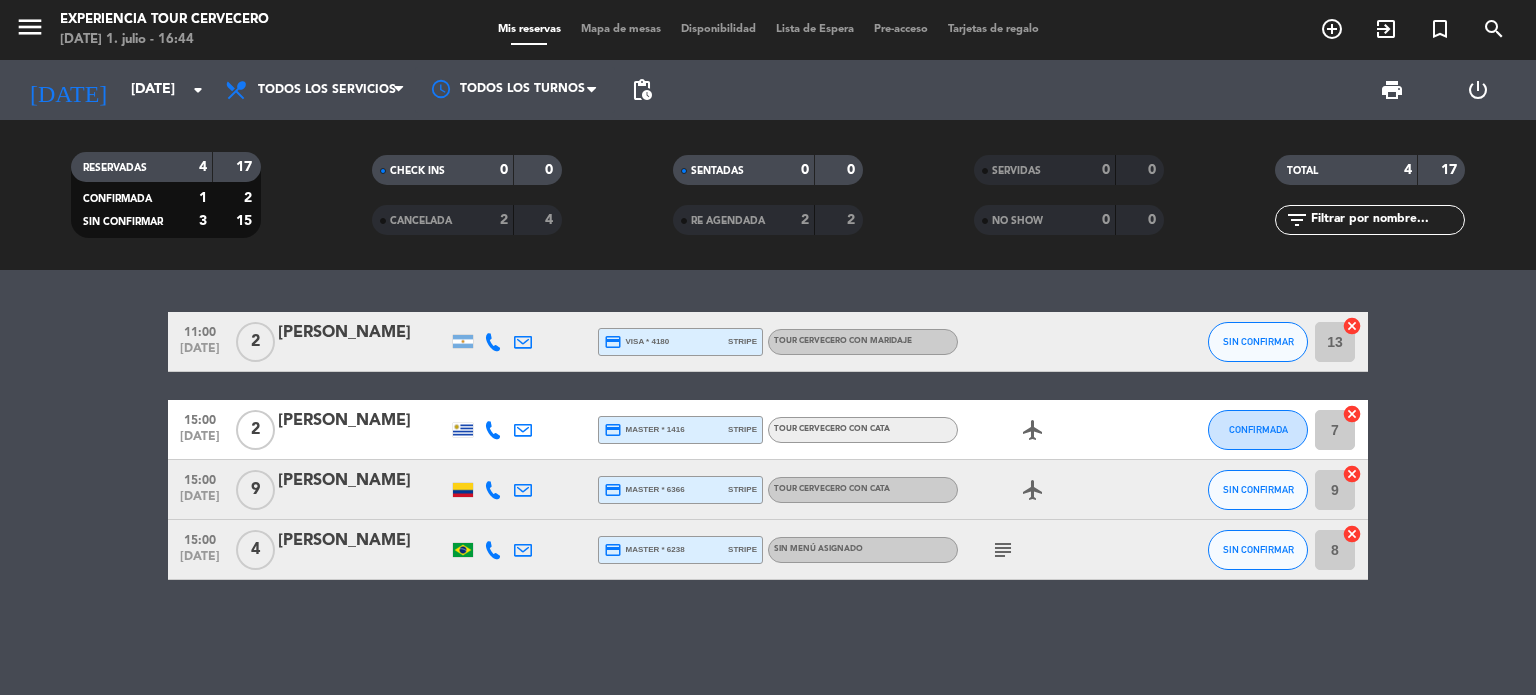 click on "11:00   [DATE]   2   [PERSON_NAME]  credit_card  visa * 4180   stripe   Tour cervecero con maridaje SIN CONFIRMAR 13  cancel   15:00   [DATE]   2   [PERSON_NAME]  credit_card  master * 1416   stripe   Tour cervecero con cata  airplanemode_active  CONFIRMADA 7  cancel   15:00   [DATE]   9   [PERSON_NAME]  credit_card  master * 6366   stripe   Tour cervecero con cata  airplanemode_active  SIN CONFIRMAR 9  cancel   15:00   [DATE]   4   [PERSON_NAME]  credit_card  master * 6238   stripe  Sin menú asignado  subject  SIN CONFIRMAR 8  cancel" 